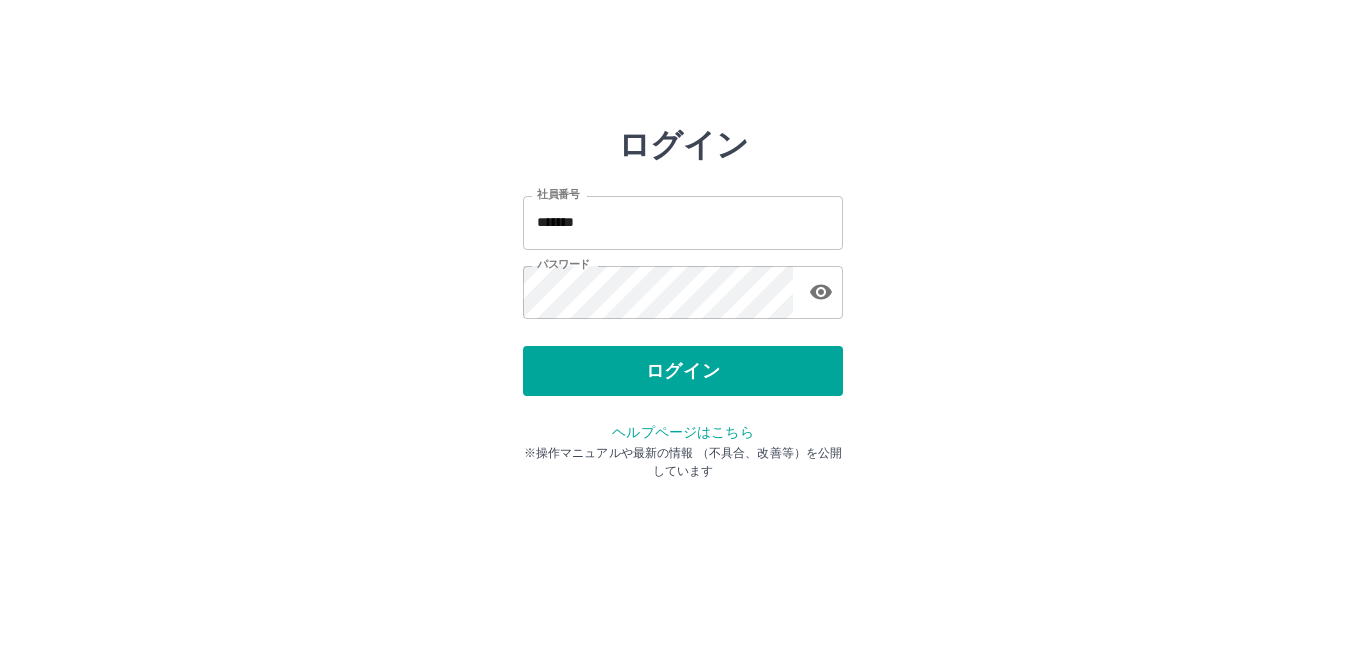 scroll, scrollTop: 0, scrollLeft: 0, axis: both 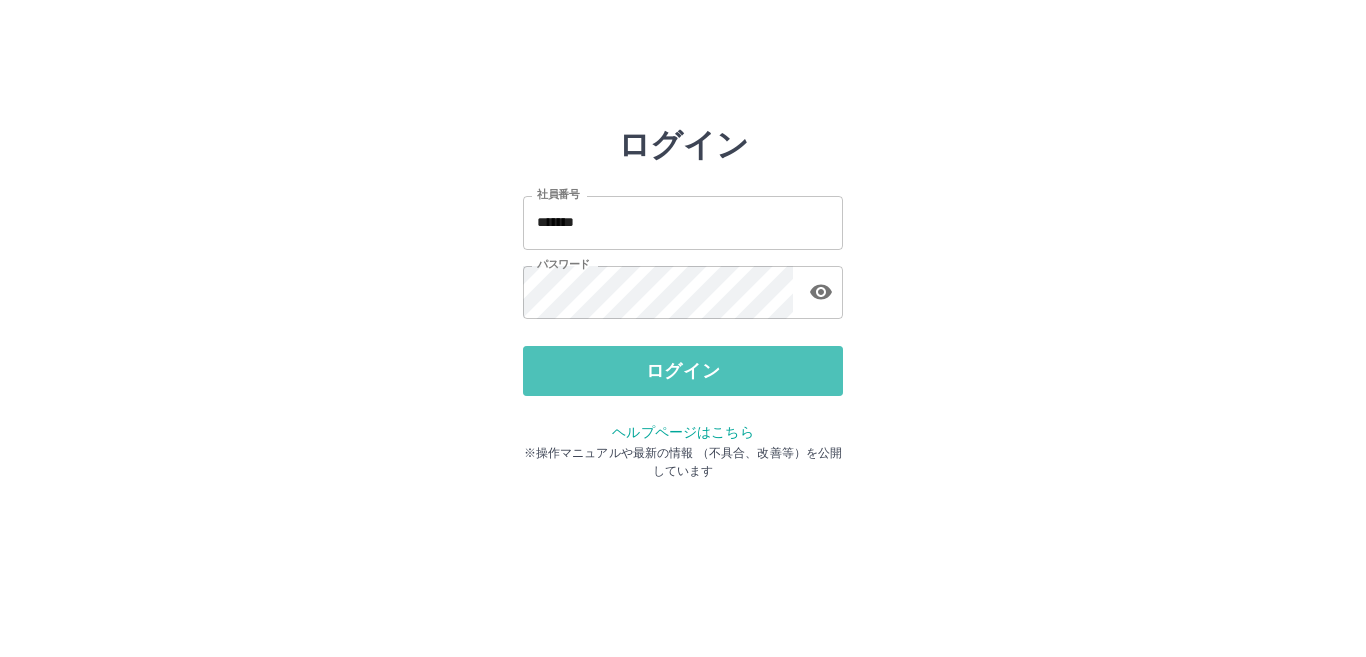click on "ログイン" at bounding box center [683, 371] 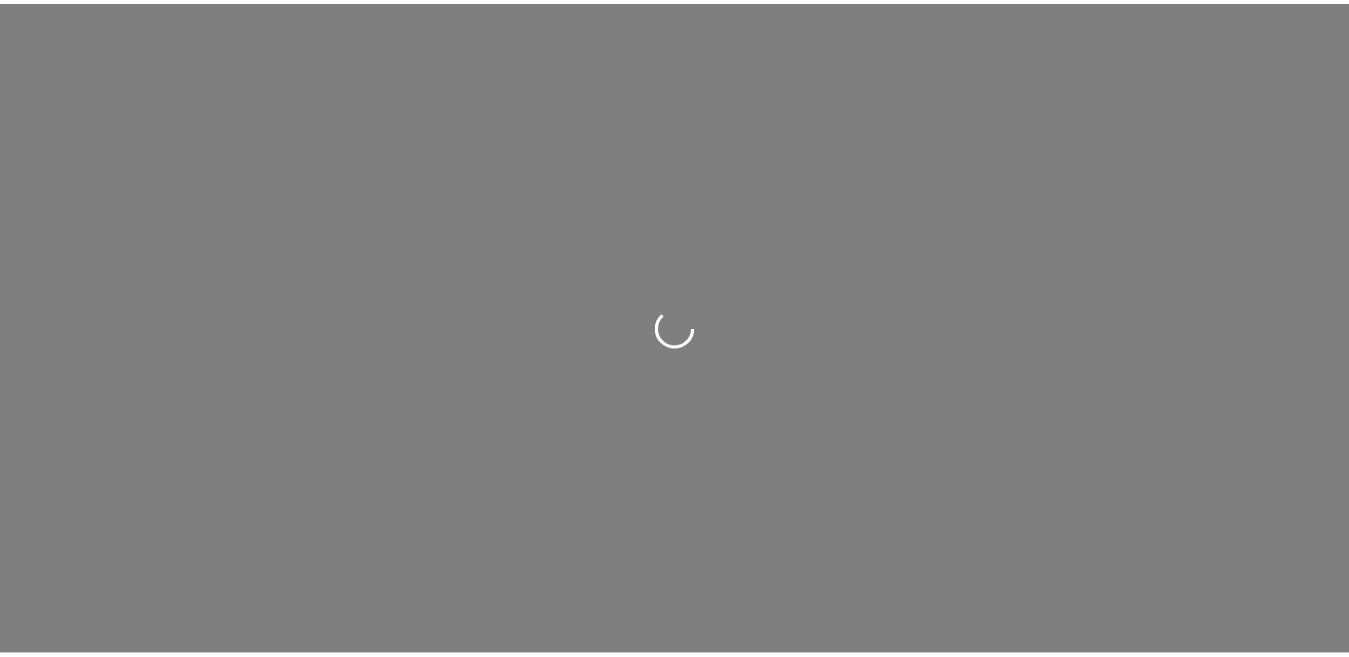 scroll, scrollTop: 0, scrollLeft: 0, axis: both 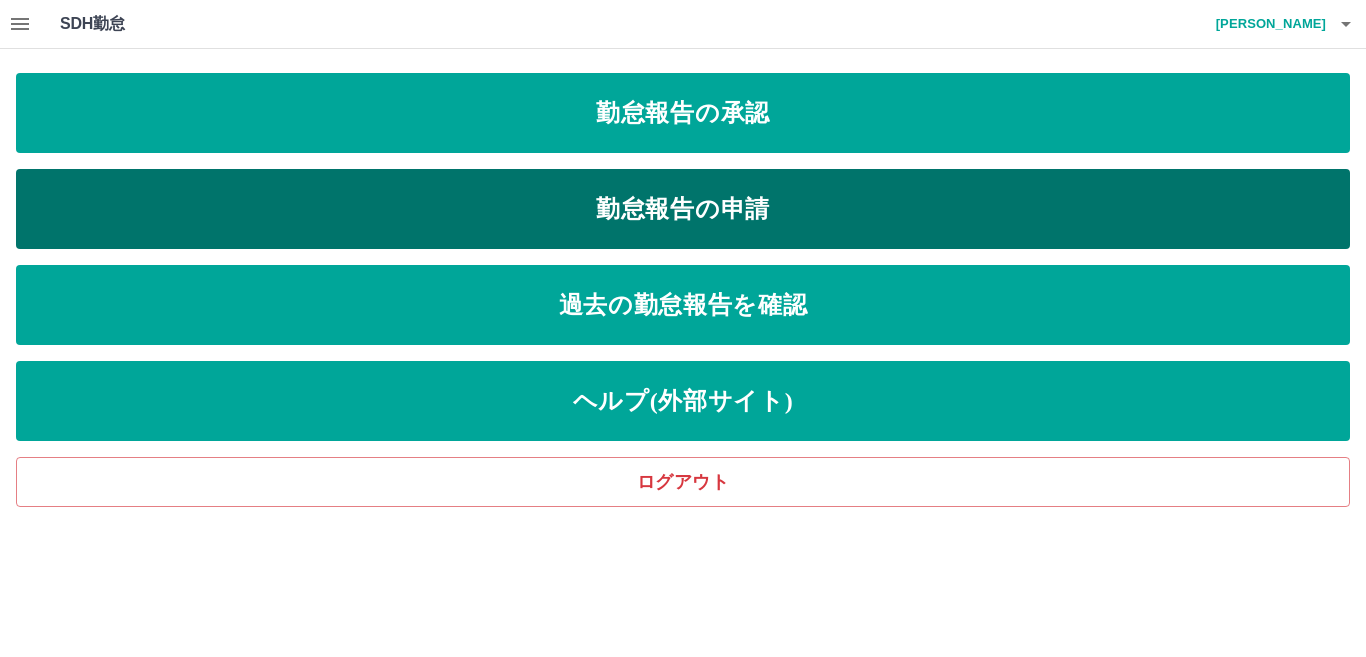 click on "勤怠報告の申請" at bounding box center (683, 209) 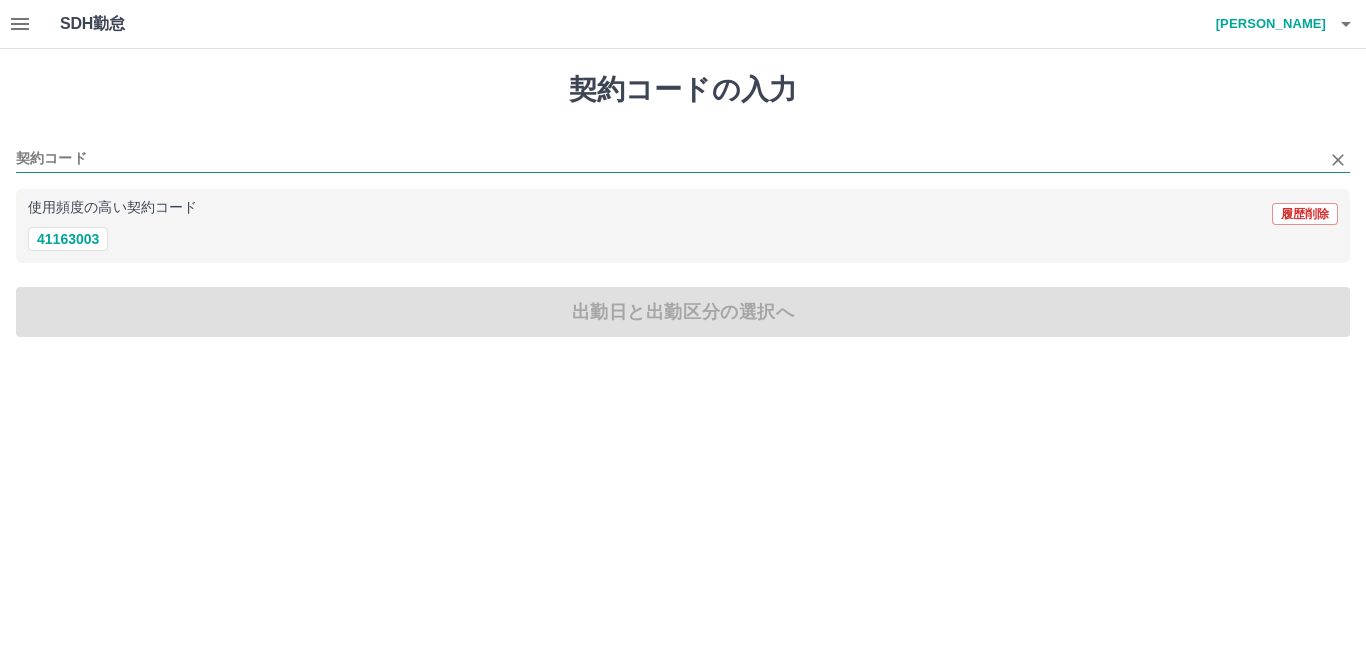 click on "契約コード" at bounding box center (668, 159) 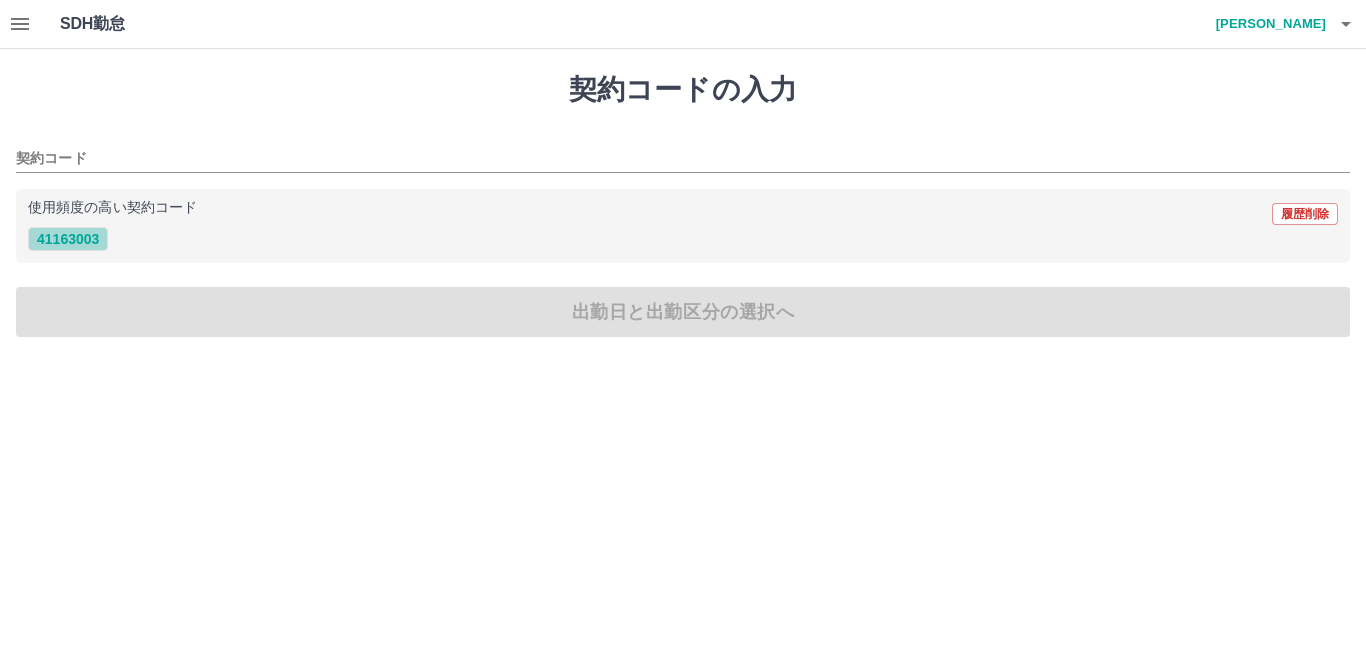click on "41163003" at bounding box center (68, 239) 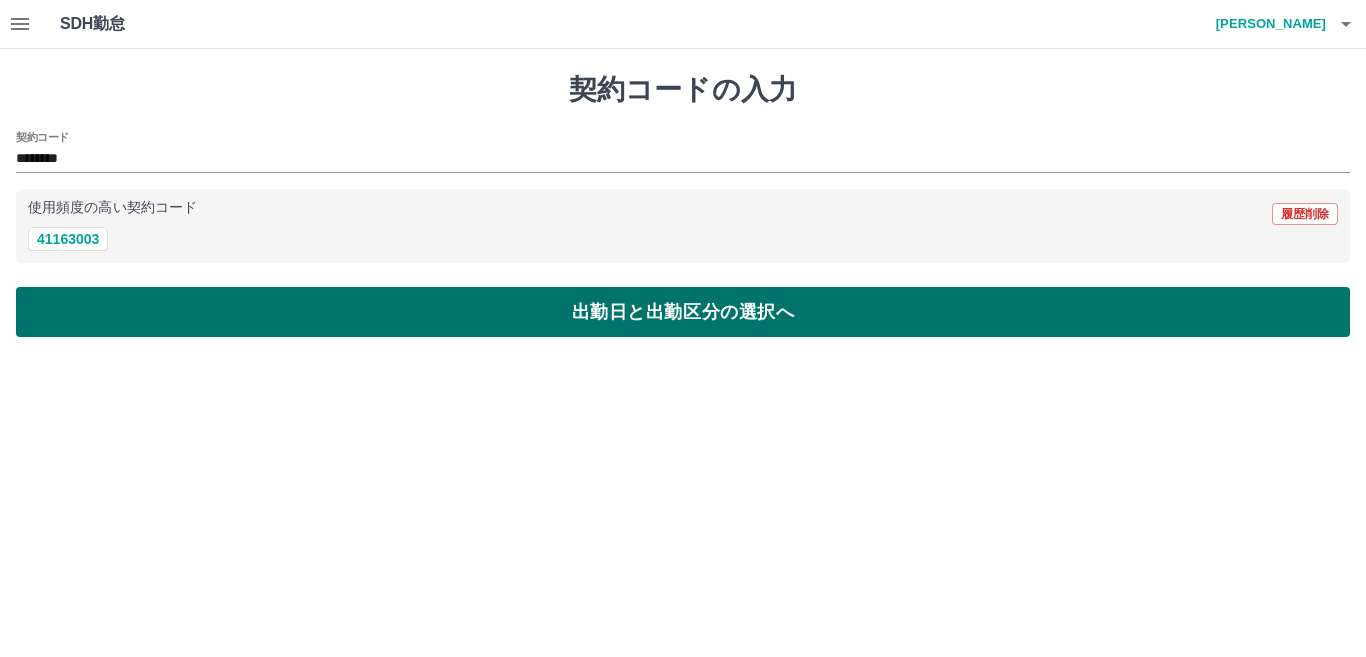 click on "出勤日と出勤区分の選択へ" at bounding box center (683, 312) 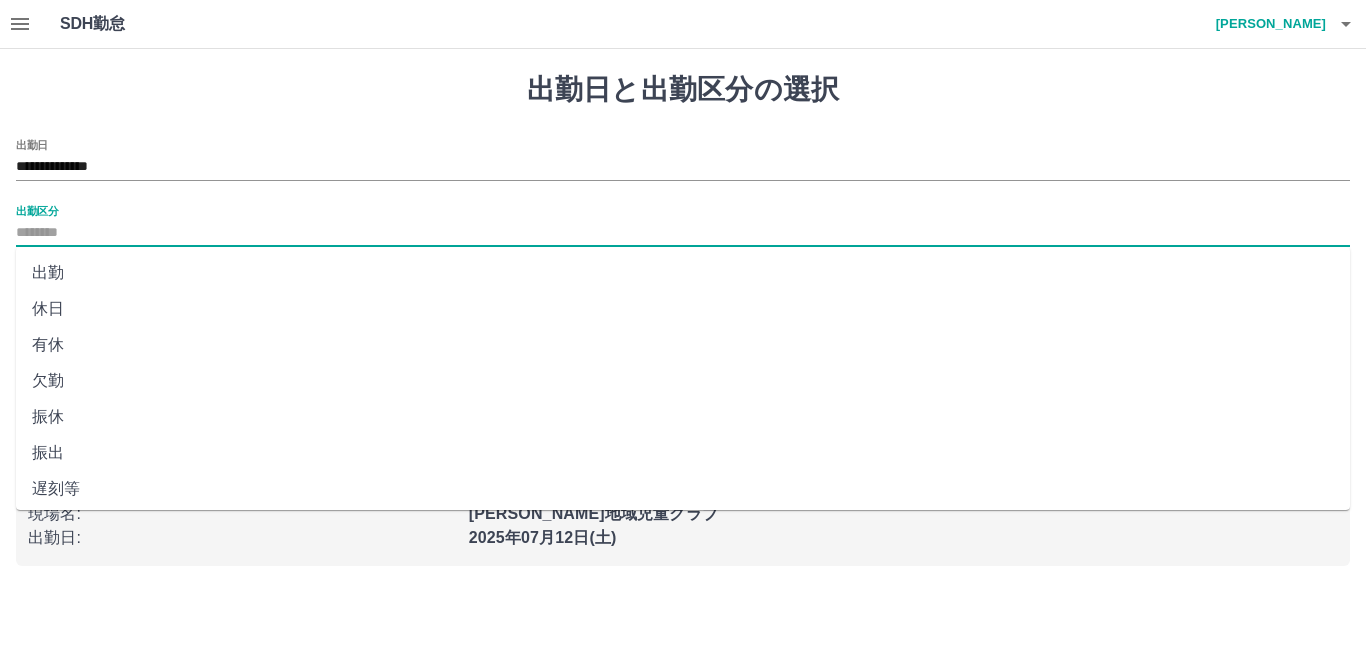 click on "出勤区分" at bounding box center [683, 233] 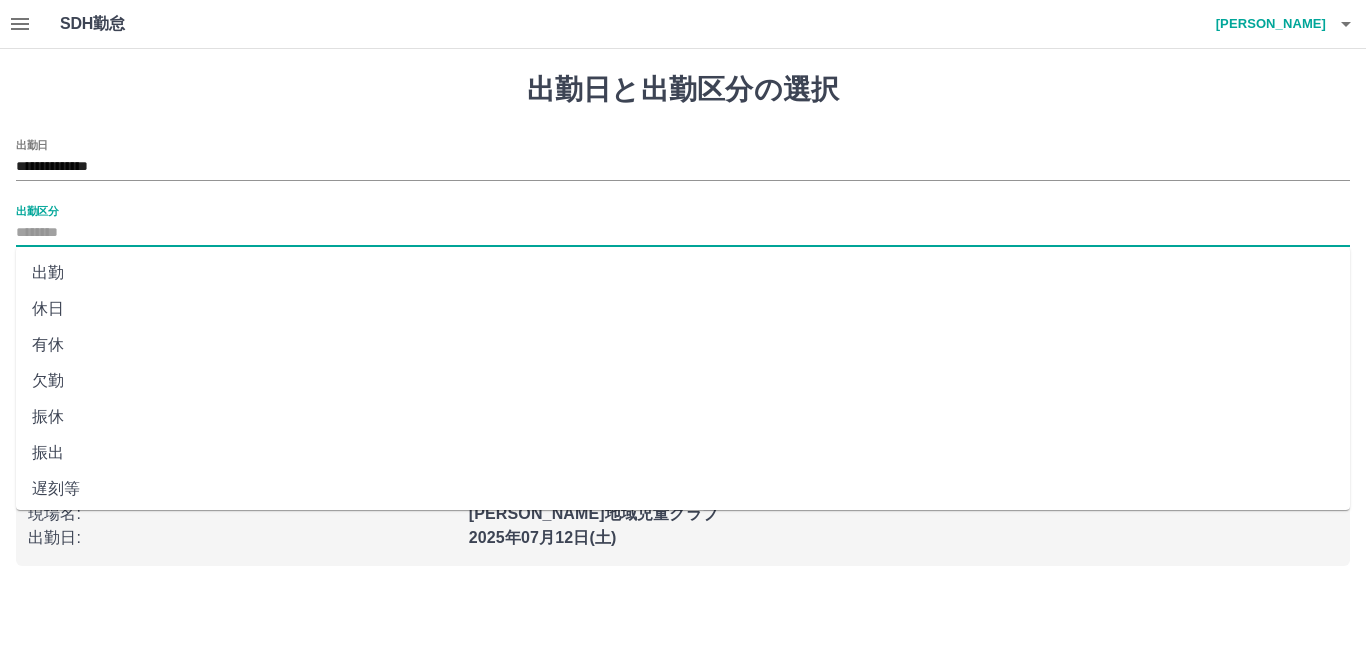 click on "出勤" at bounding box center [683, 273] 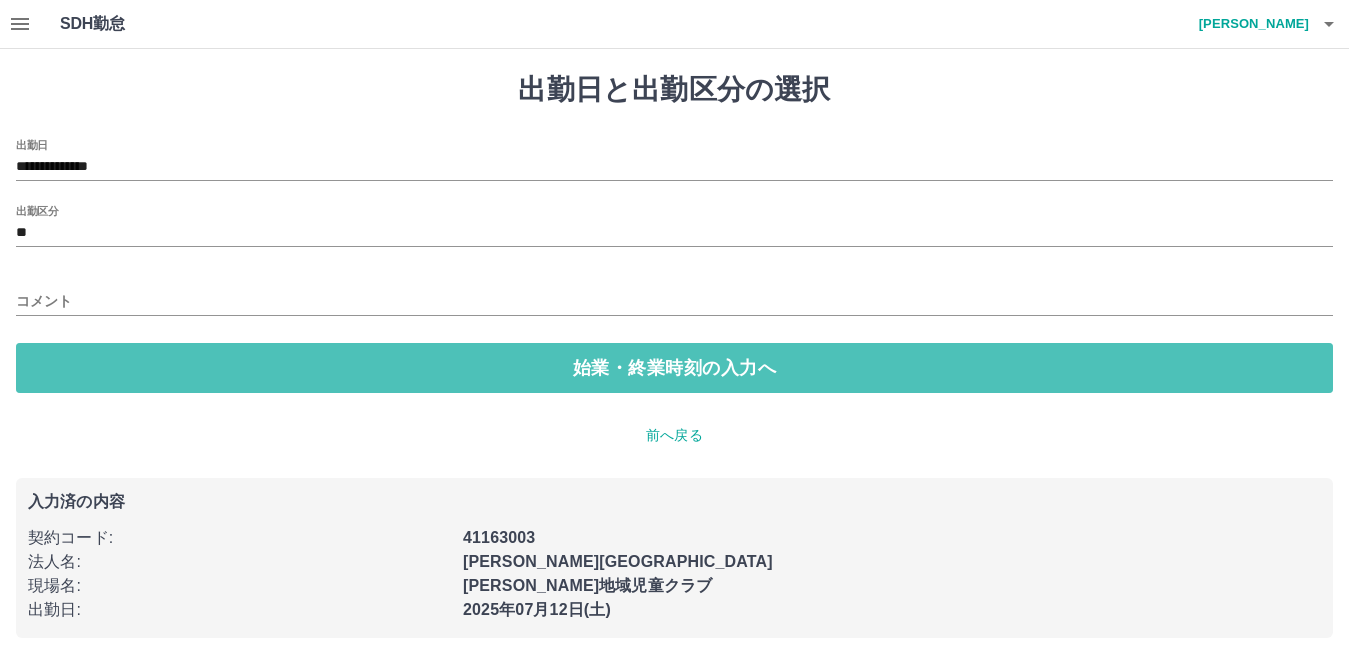 drag, startPoint x: 378, startPoint y: 367, endPoint x: 199, endPoint y: 310, distance: 187.85632 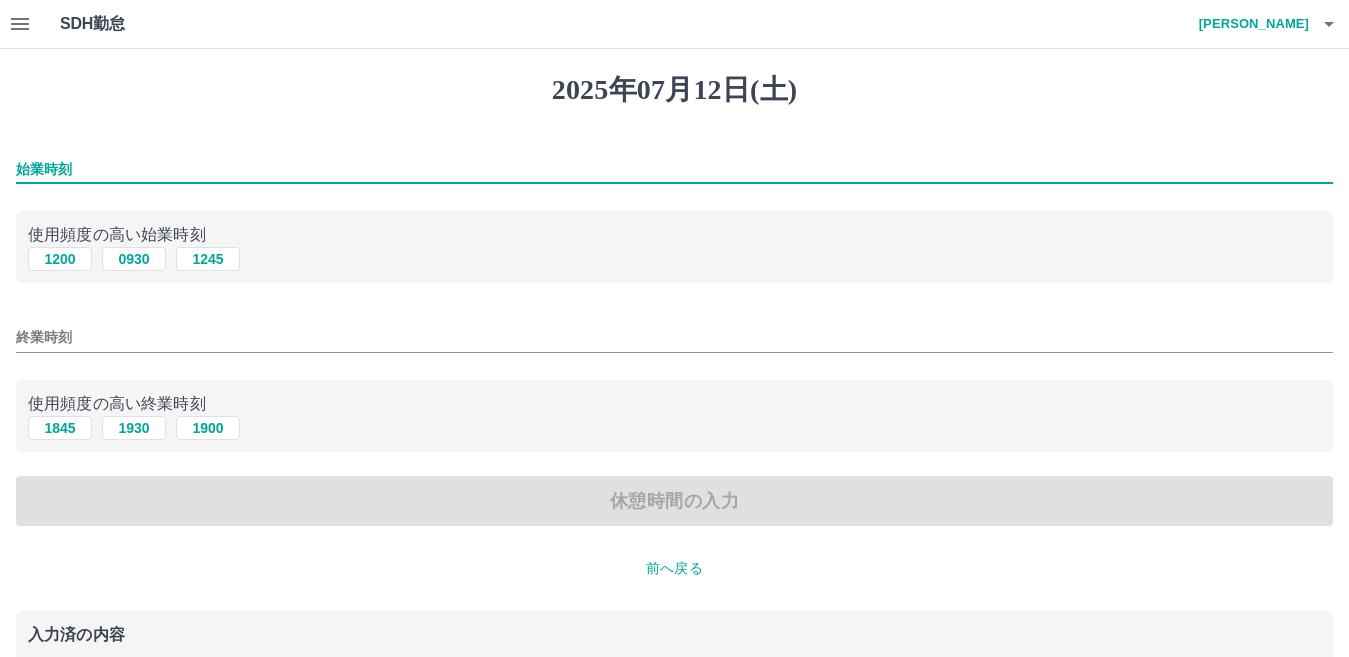 click on "始業時刻" at bounding box center (674, 169) 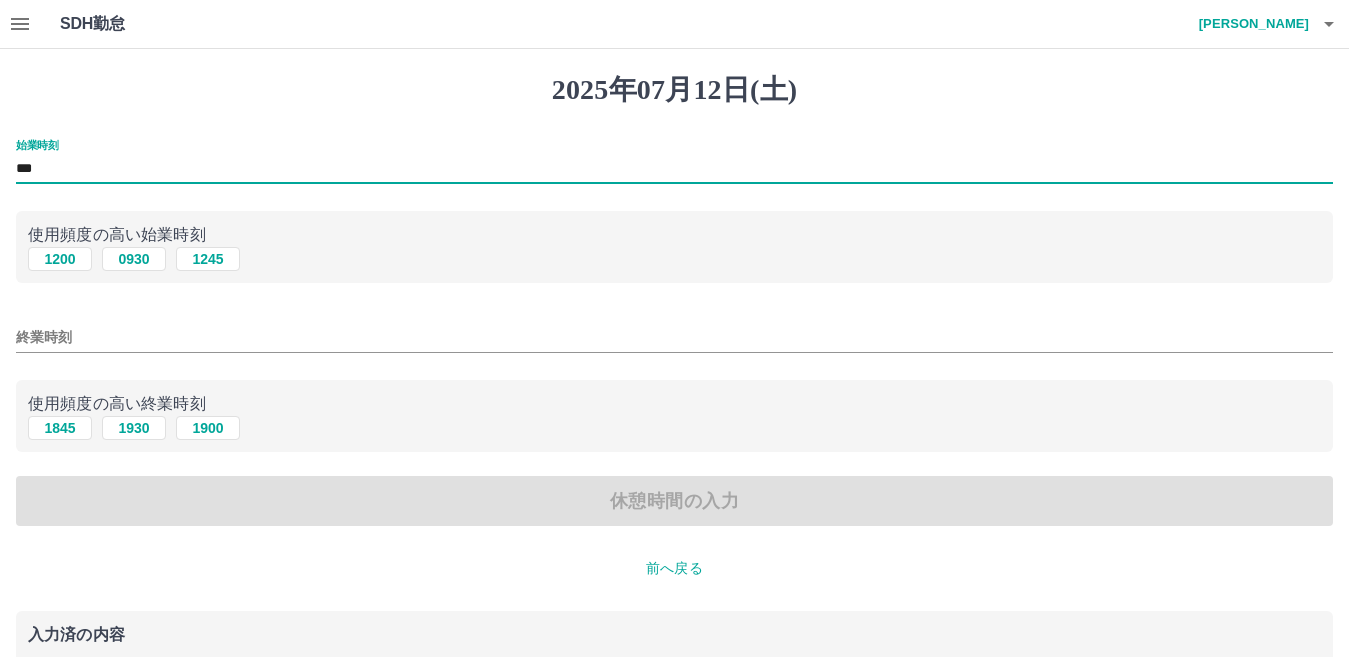 click on "終業時刻" at bounding box center (674, 337) 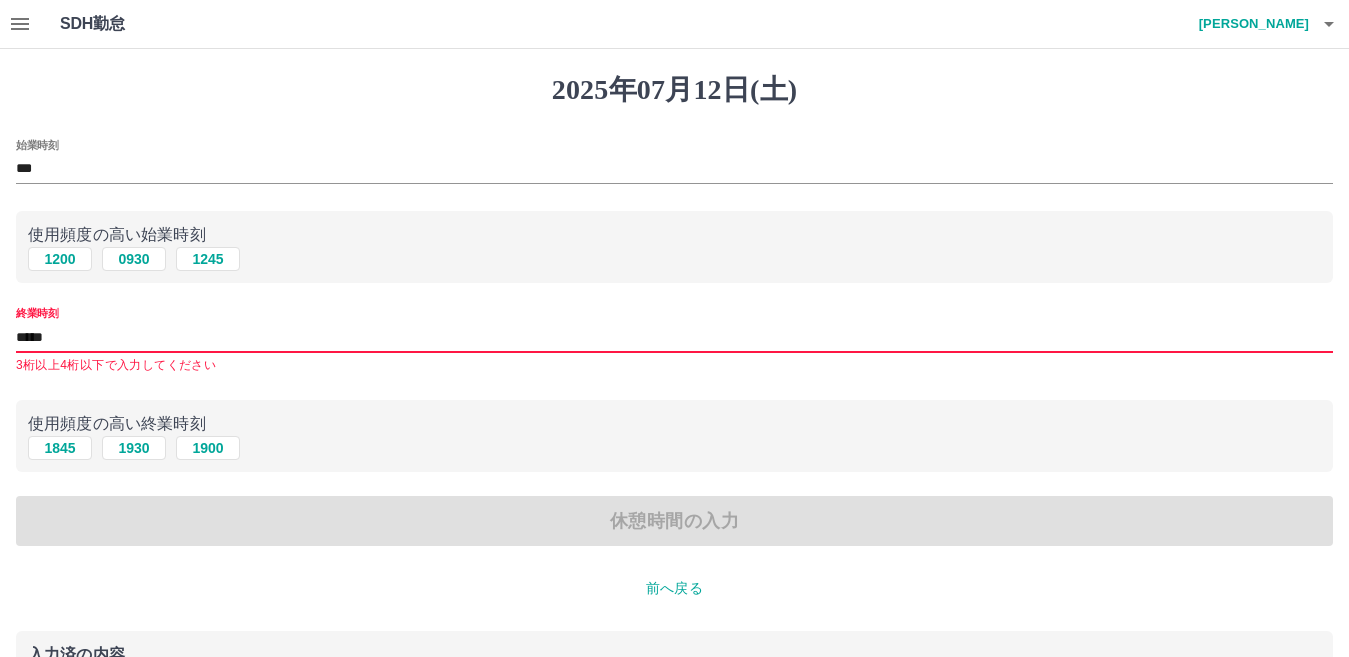 type on "*****" 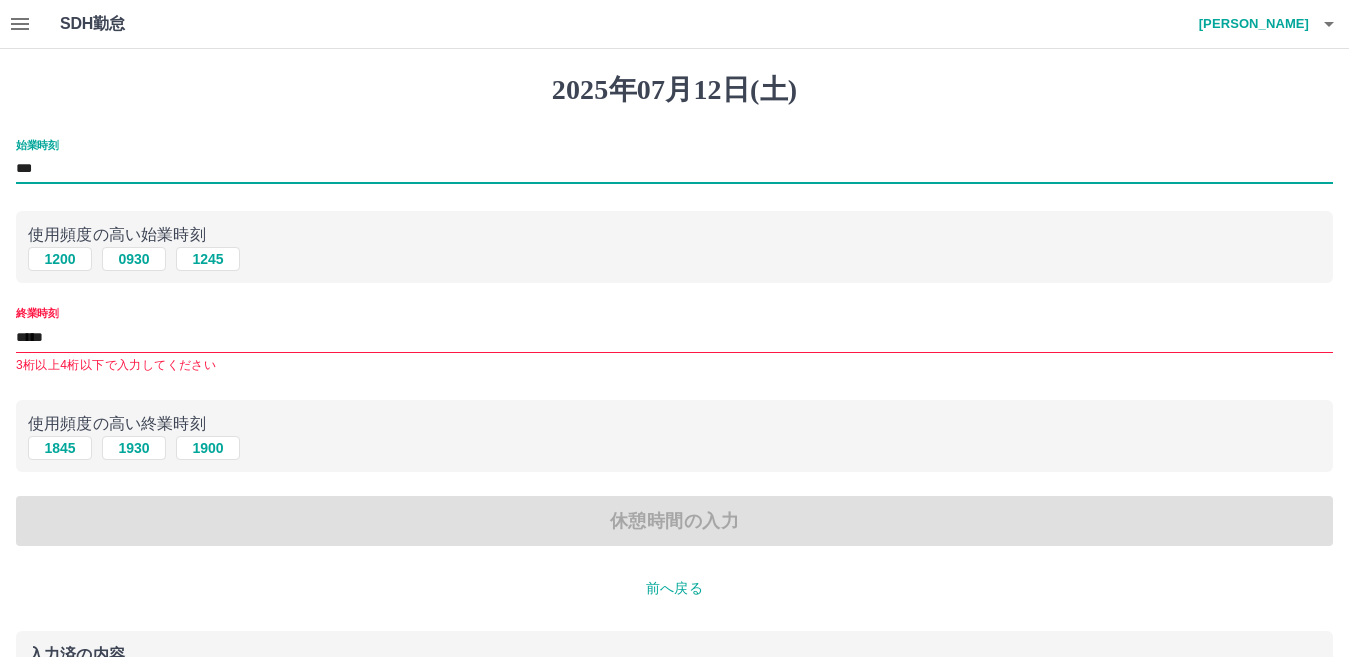 click on "***" at bounding box center (674, 169) 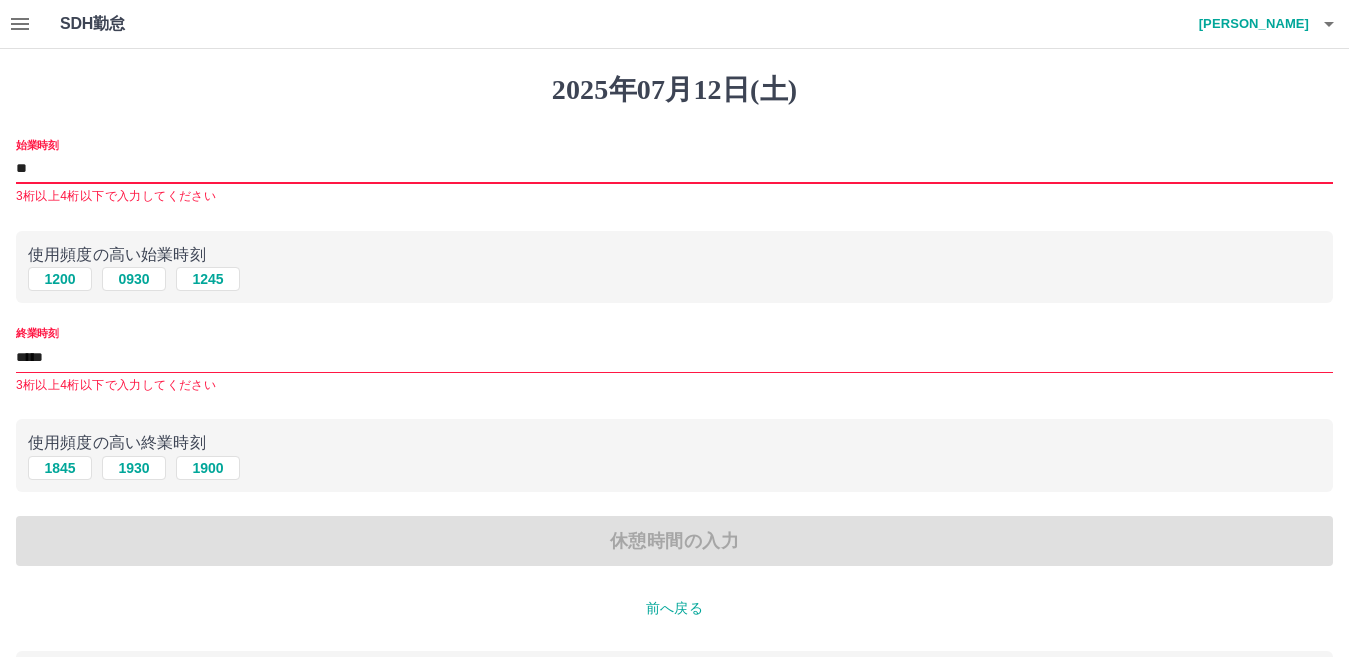 type on "*" 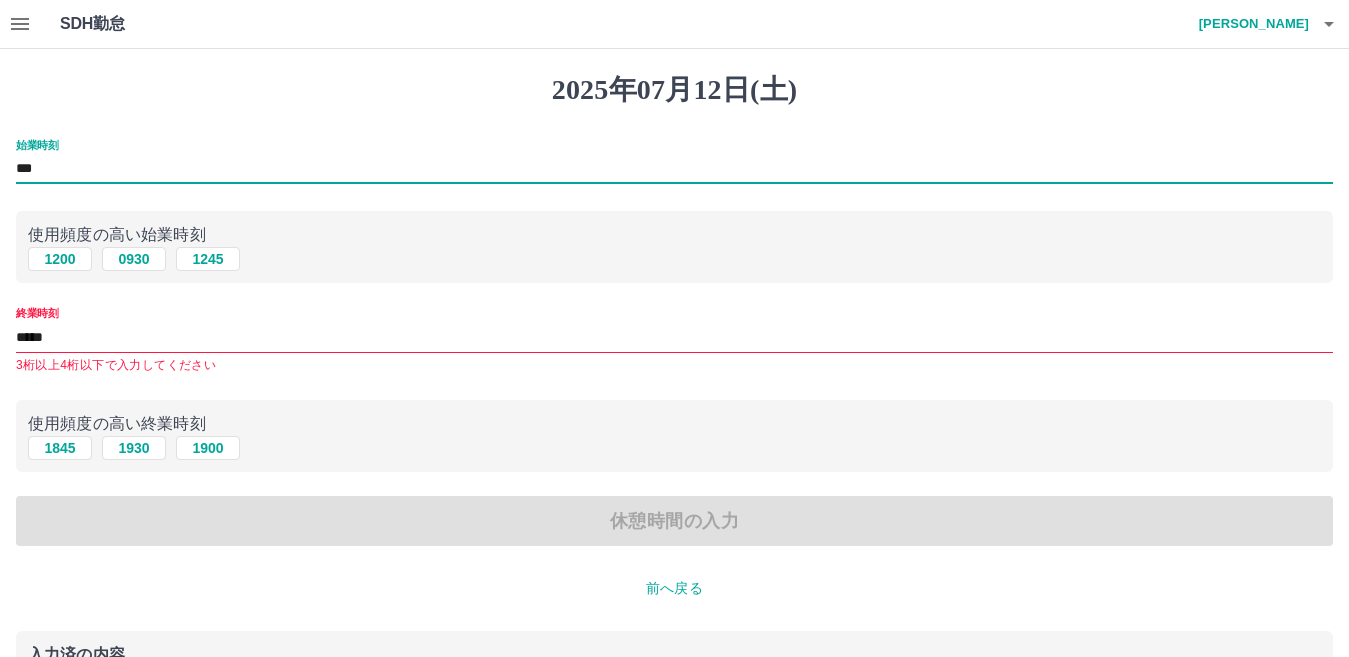 click on "*****" at bounding box center (674, 337) 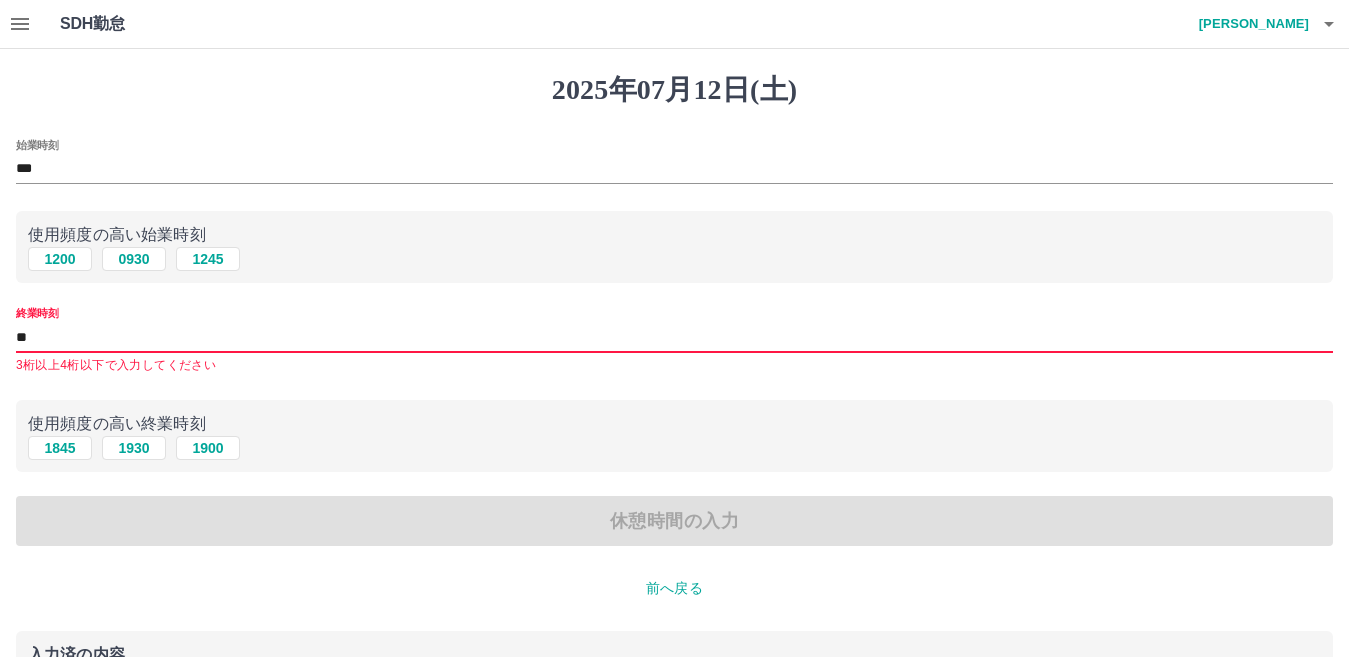 type on "*" 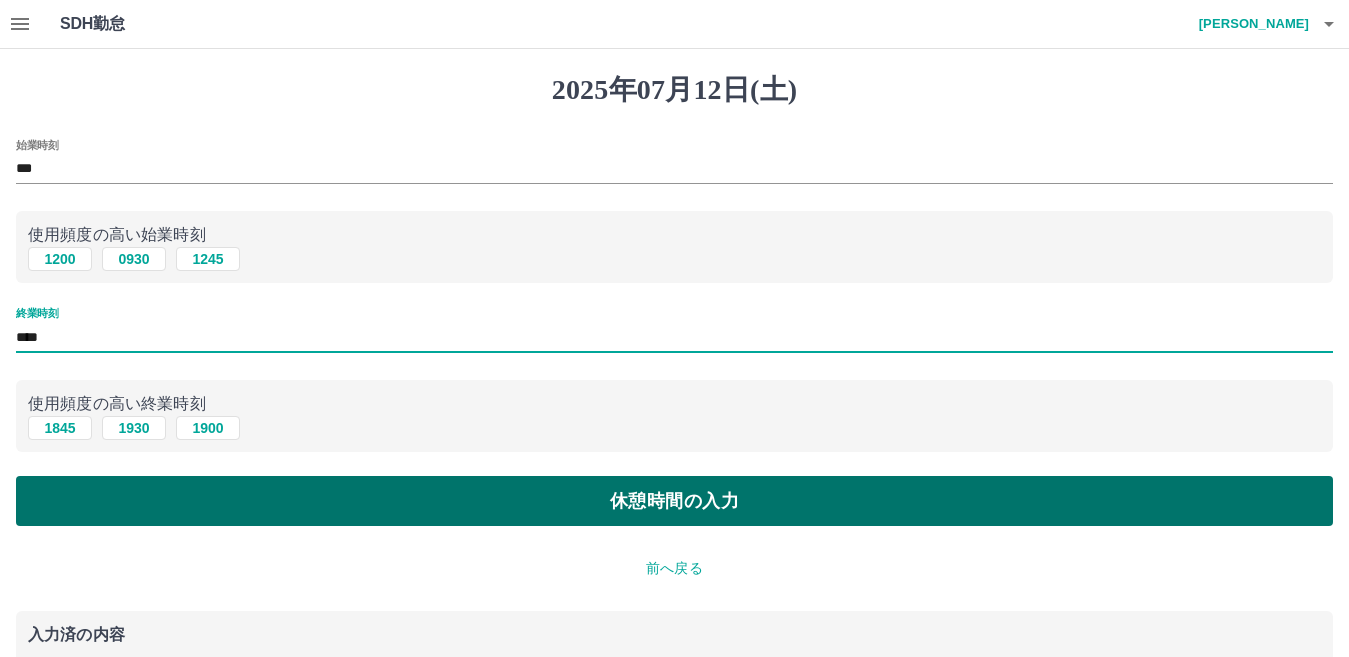 type on "****" 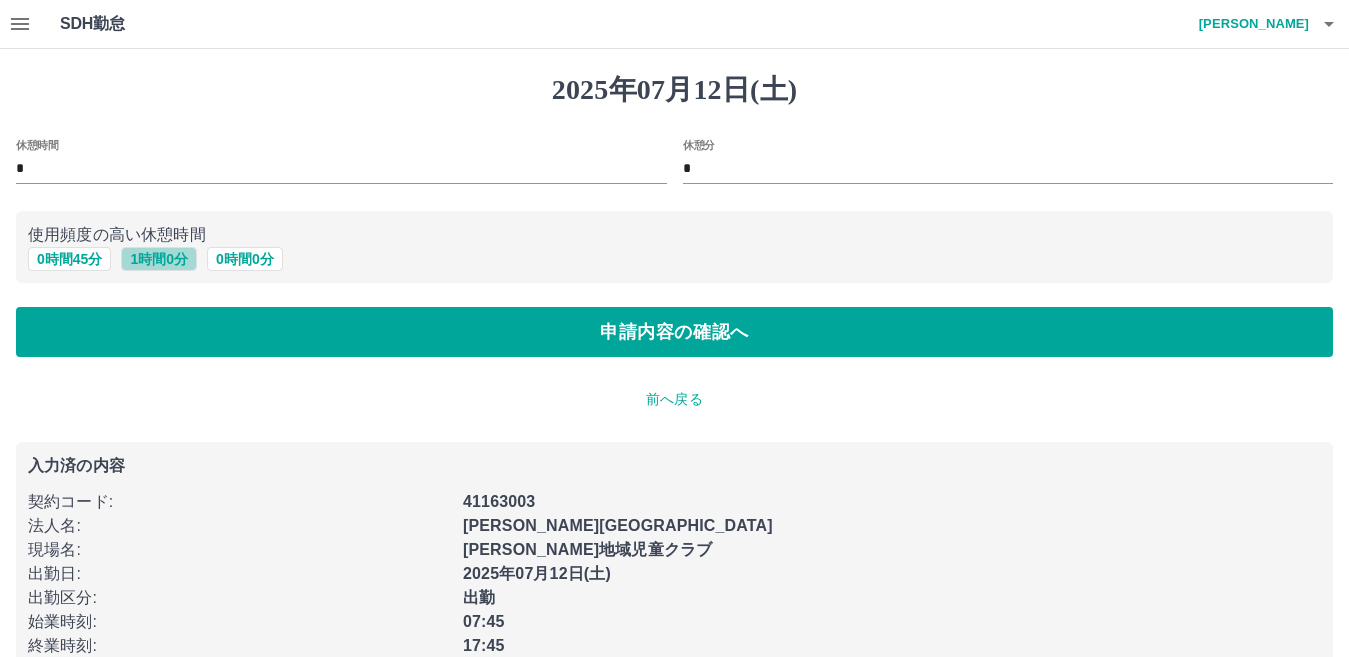 click on "1 時間 0 分" at bounding box center (159, 259) 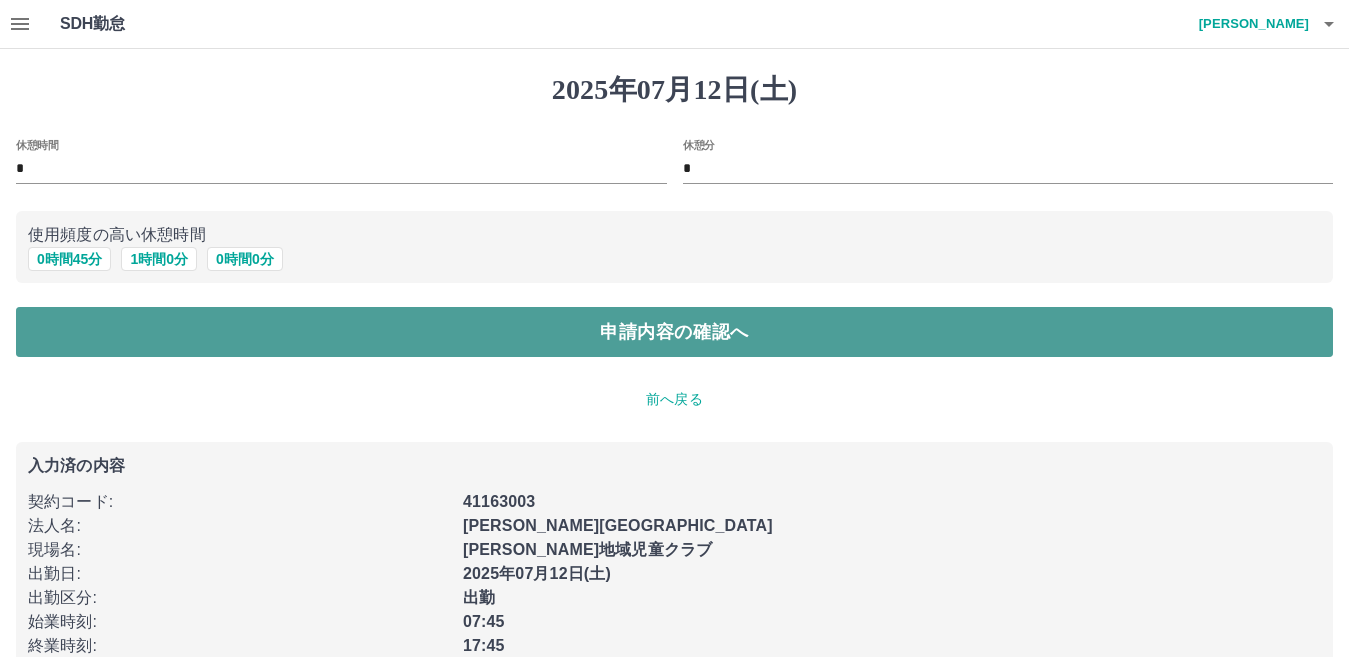 click on "申請内容の確認へ" at bounding box center [674, 332] 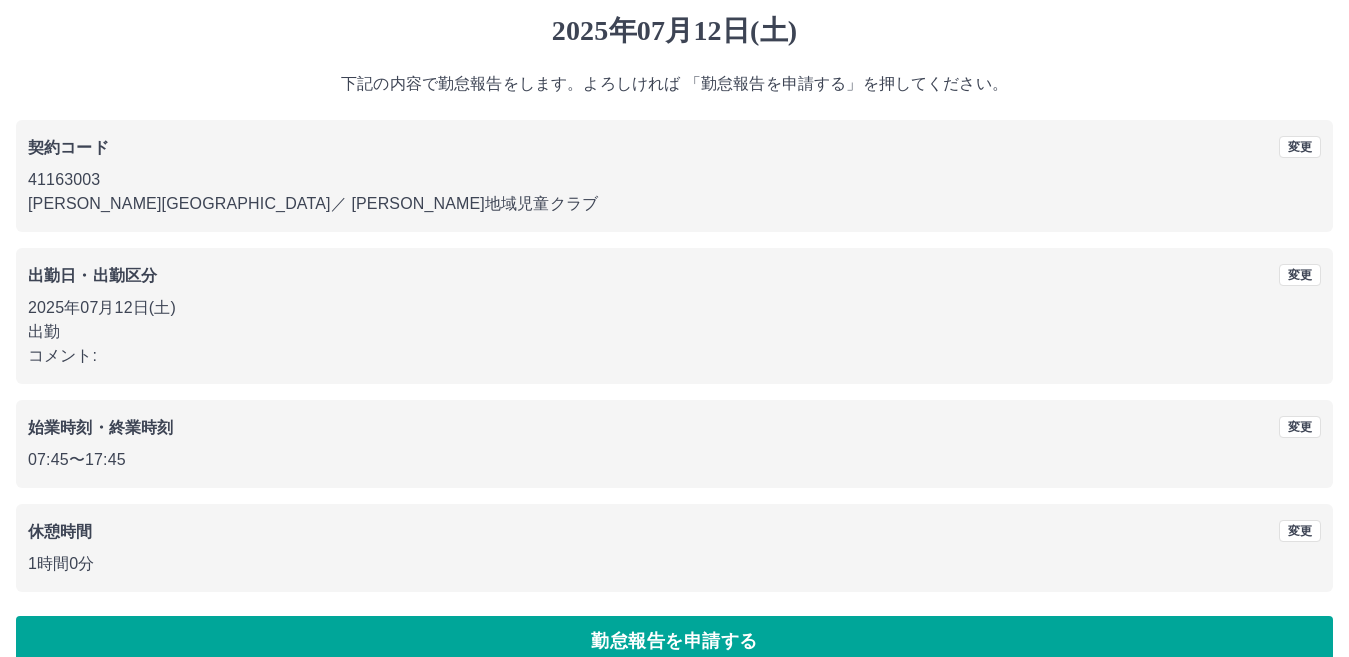 scroll, scrollTop: 92, scrollLeft: 0, axis: vertical 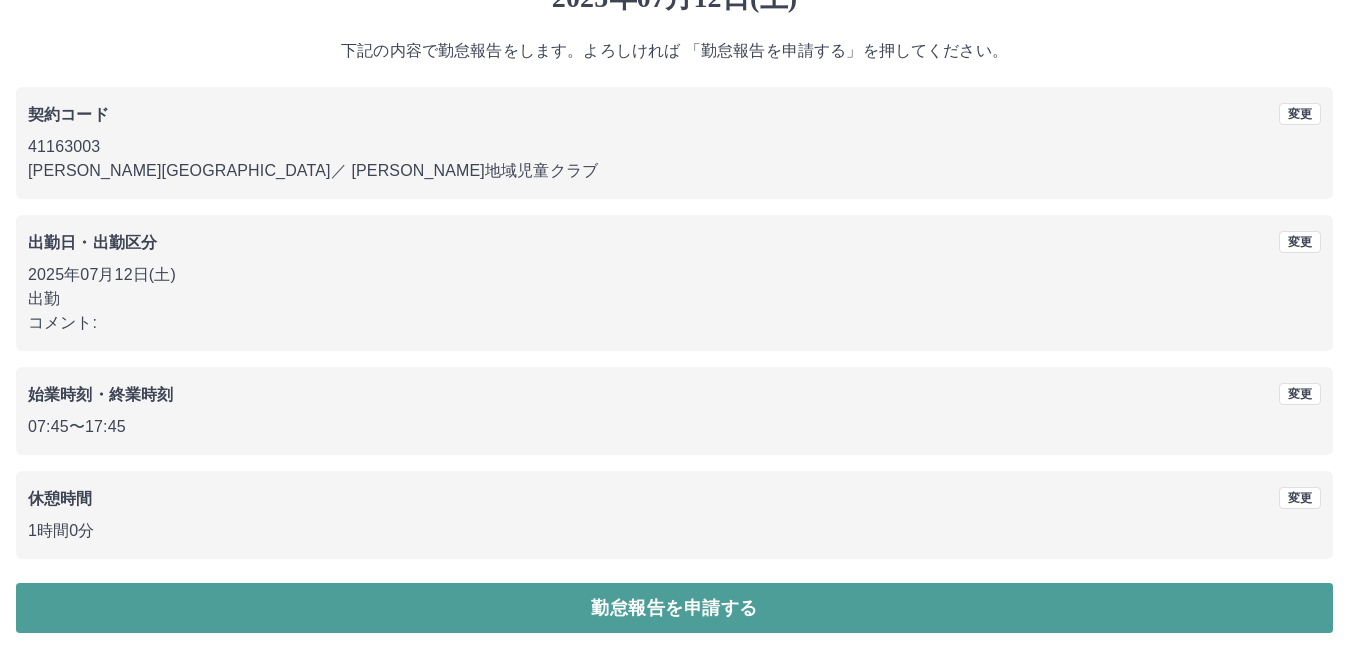 click on "勤怠報告を申請する" at bounding box center [674, 608] 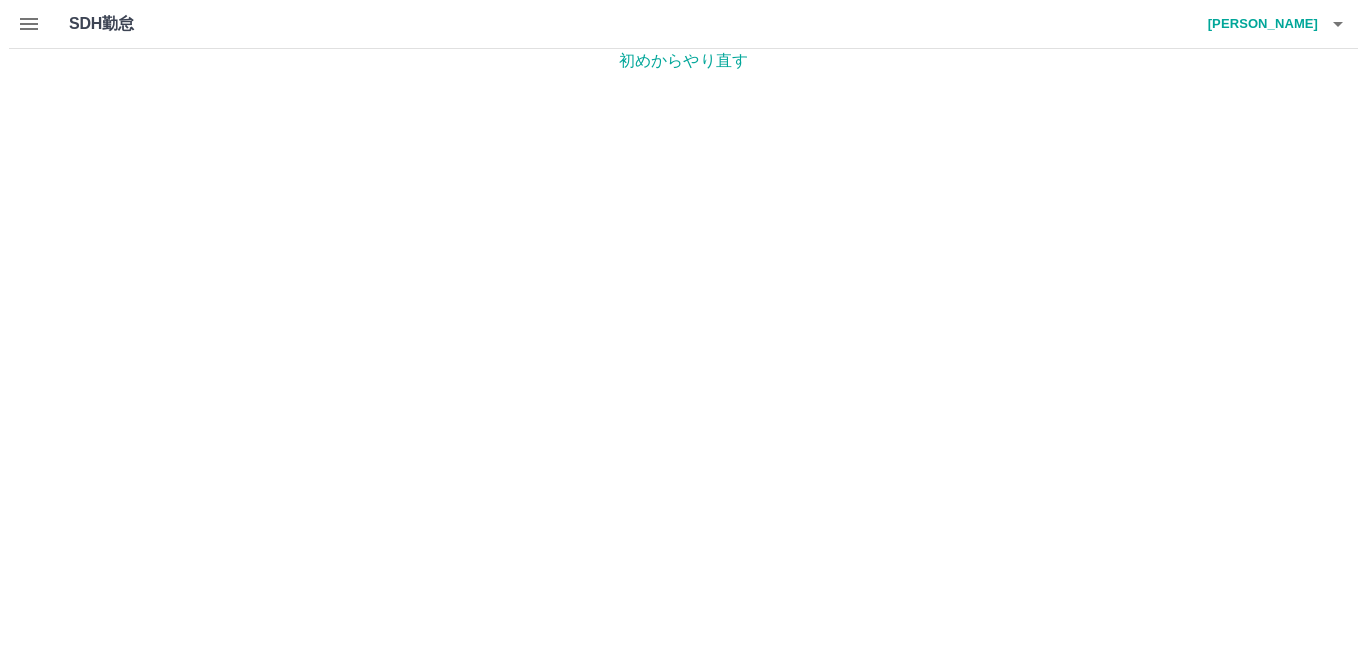scroll, scrollTop: 0, scrollLeft: 0, axis: both 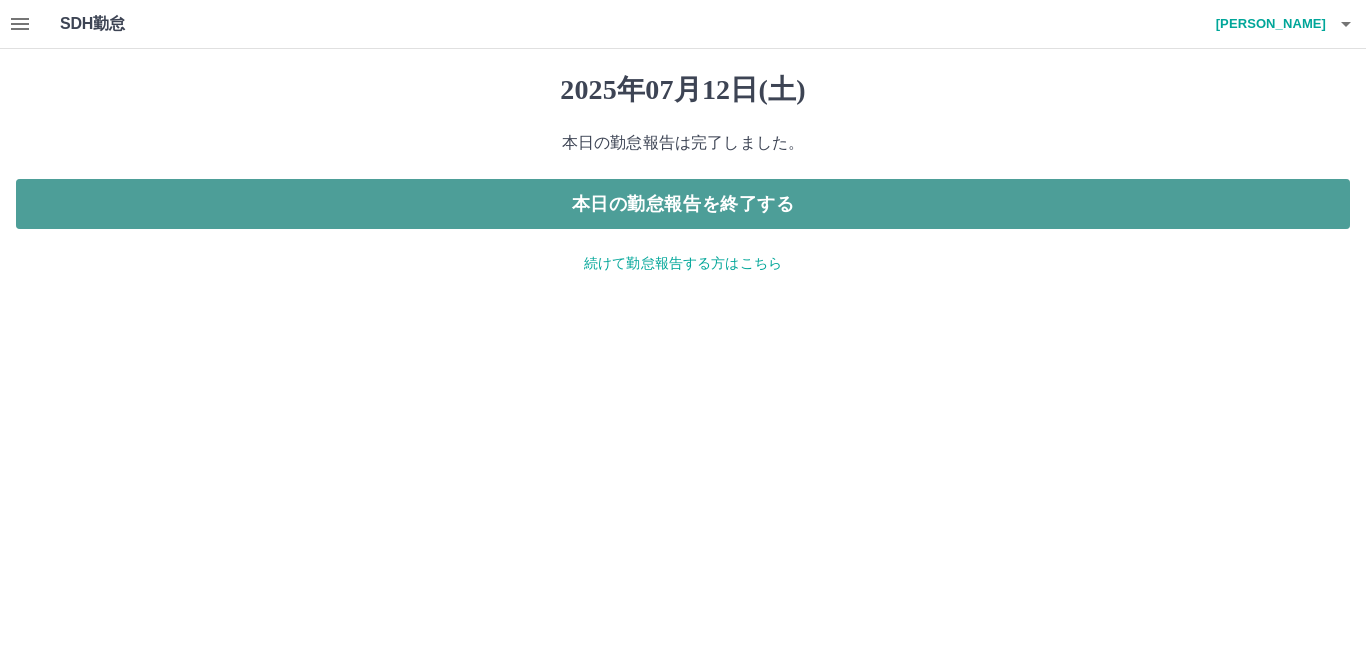 click on "本日の勤怠報告を終了する" at bounding box center [683, 204] 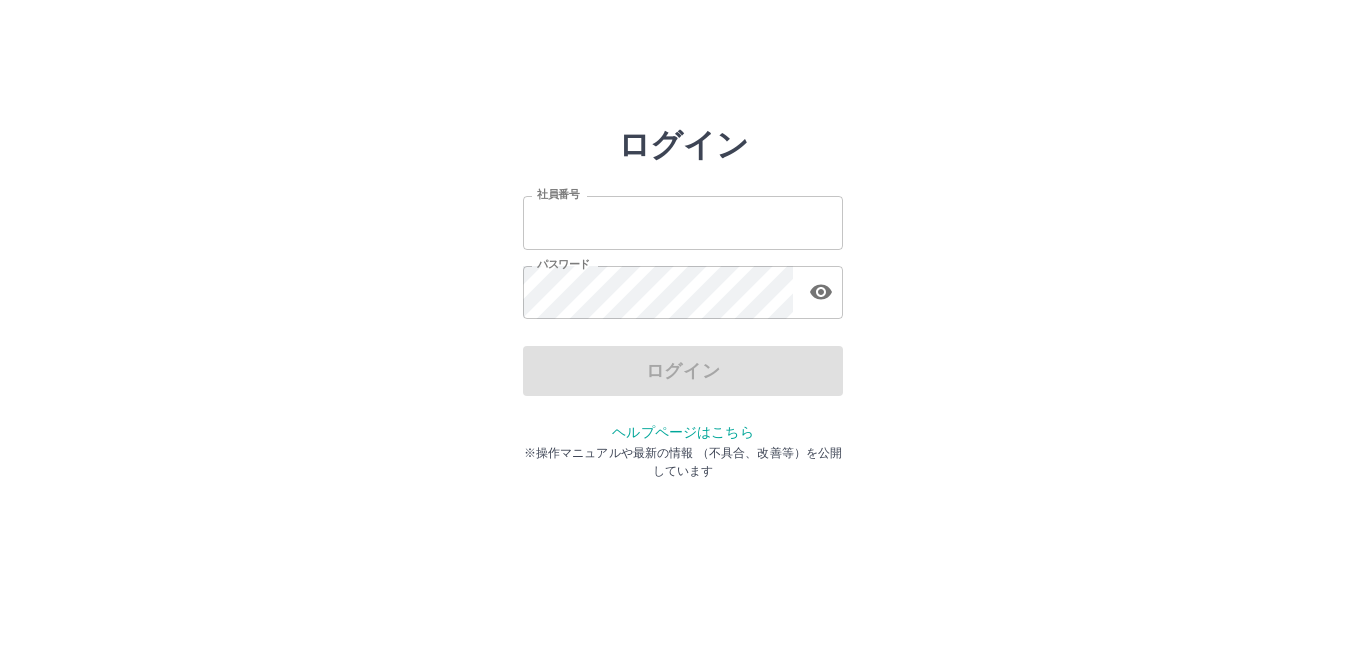scroll, scrollTop: 0, scrollLeft: 0, axis: both 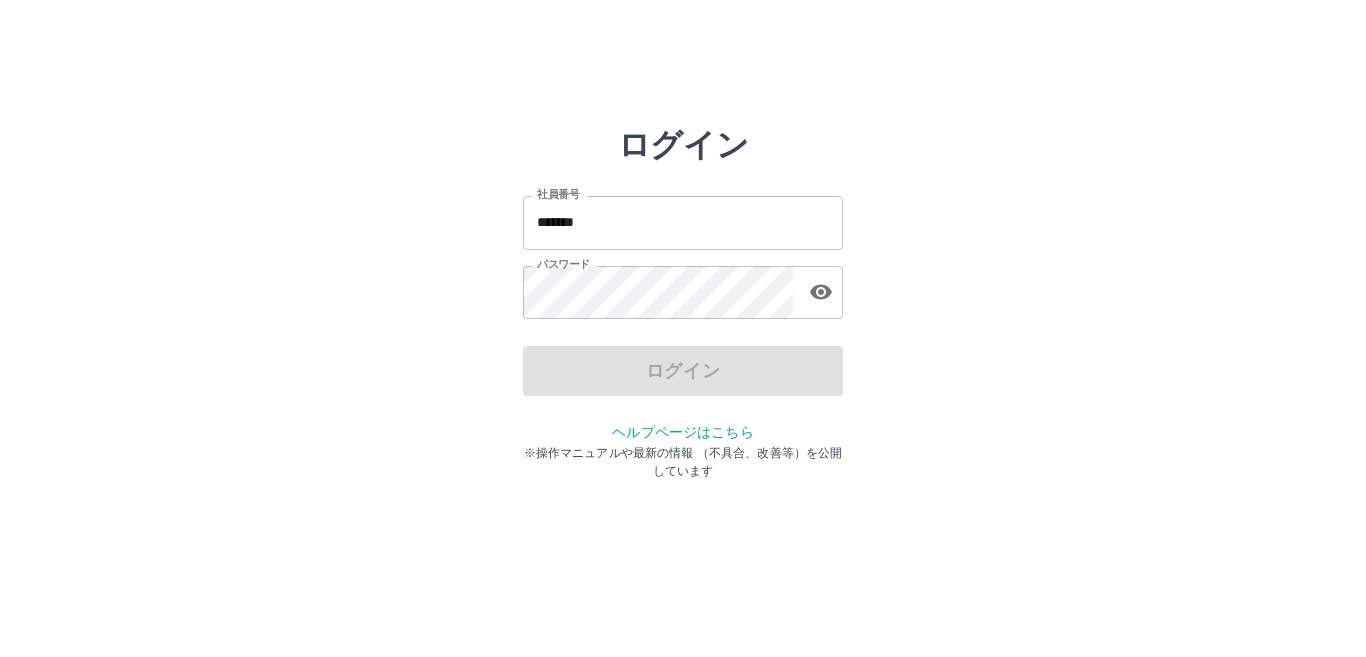 click on "ログイン" at bounding box center (683, 371) 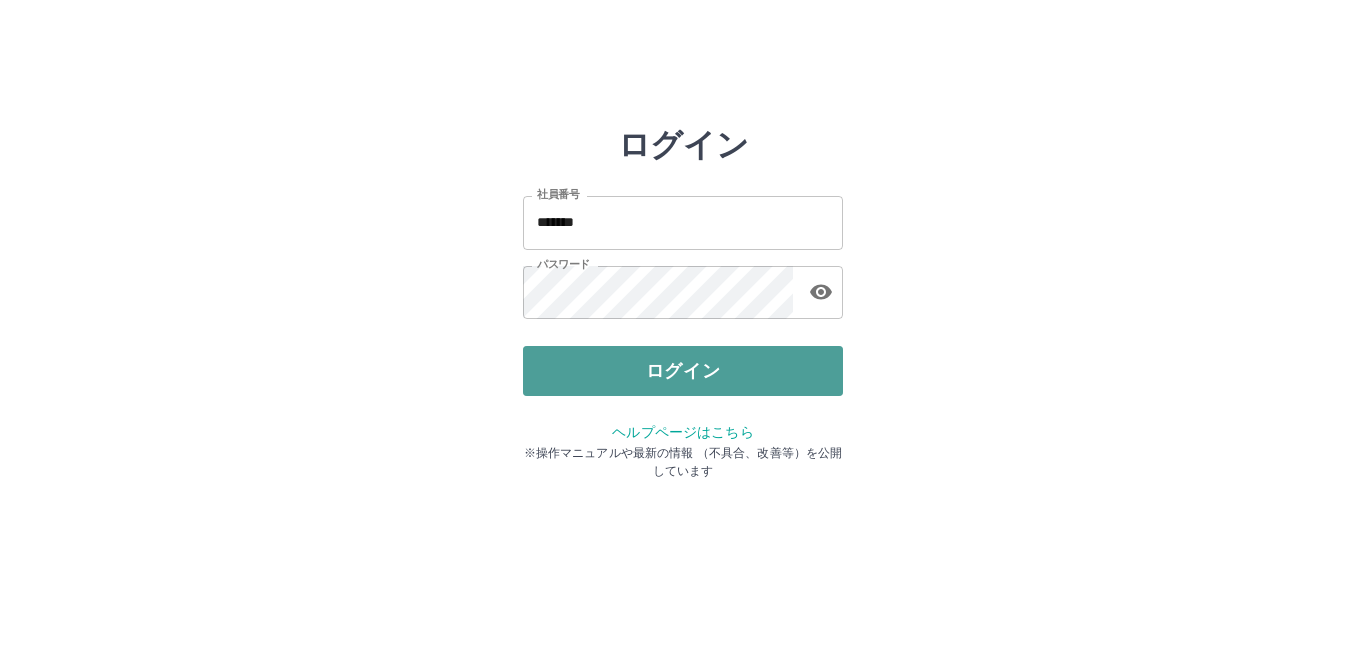 click on "ログイン" at bounding box center [683, 371] 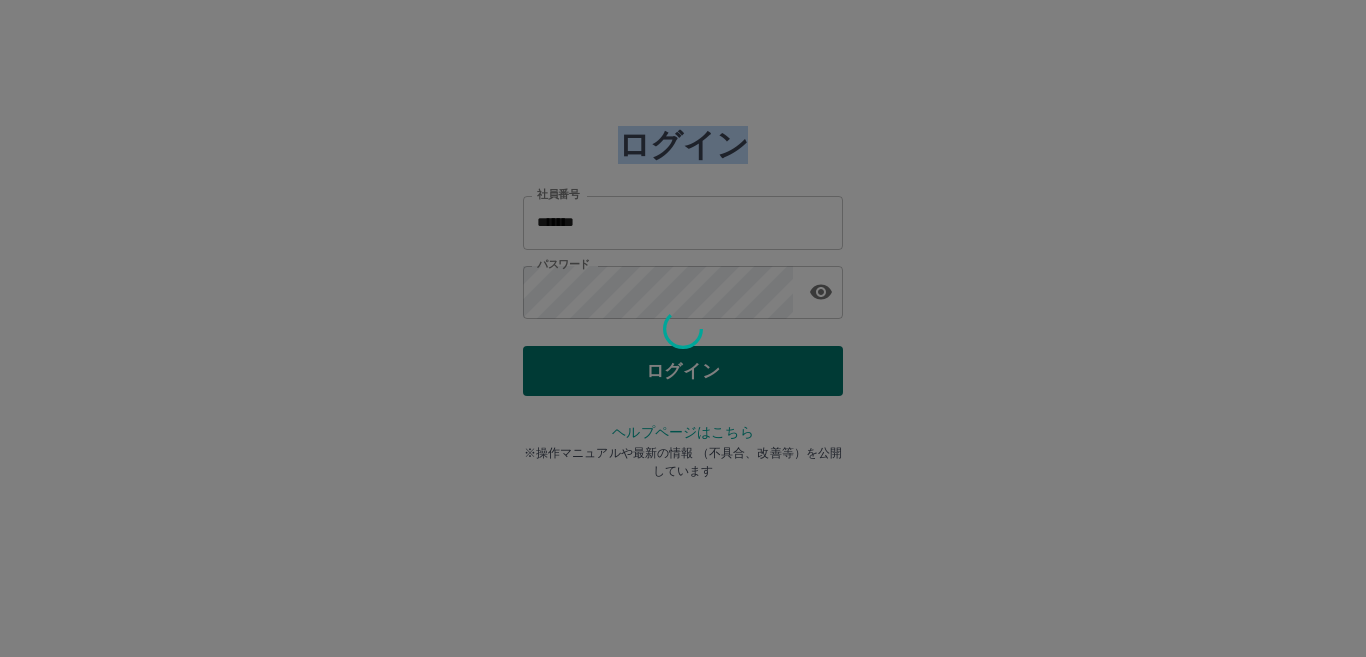 click at bounding box center [683, 328] 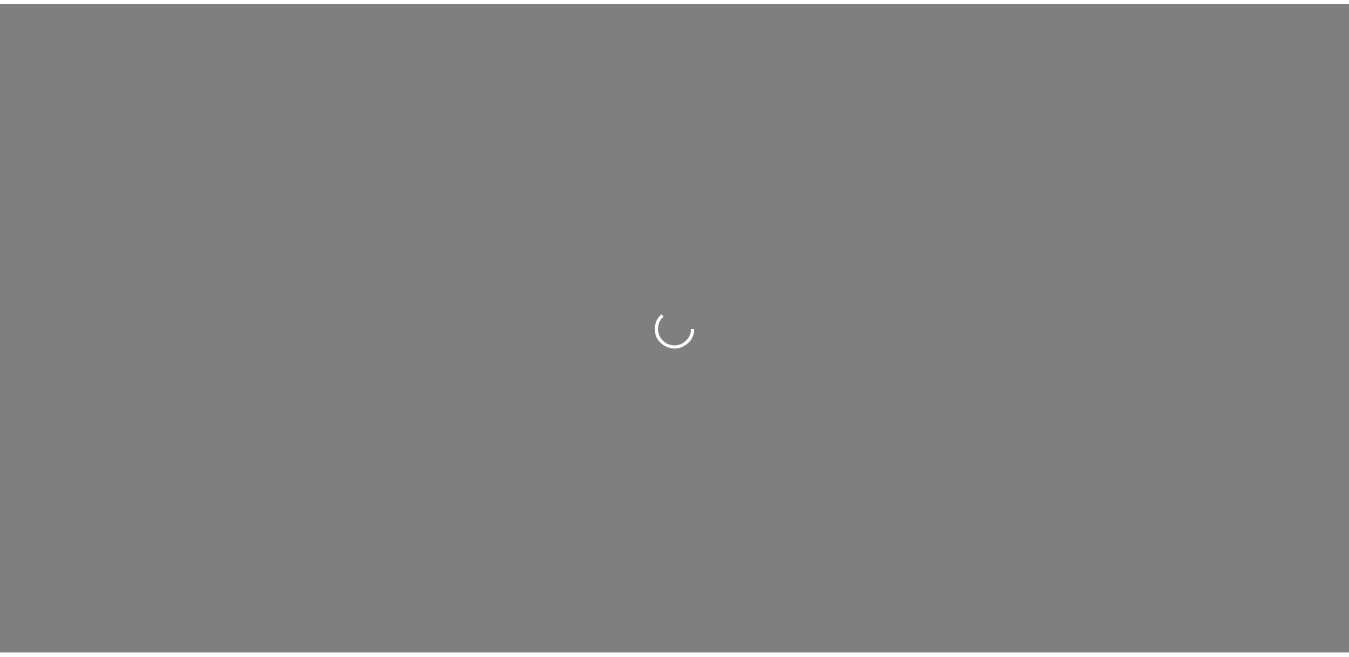 scroll, scrollTop: 0, scrollLeft: 0, axis: both 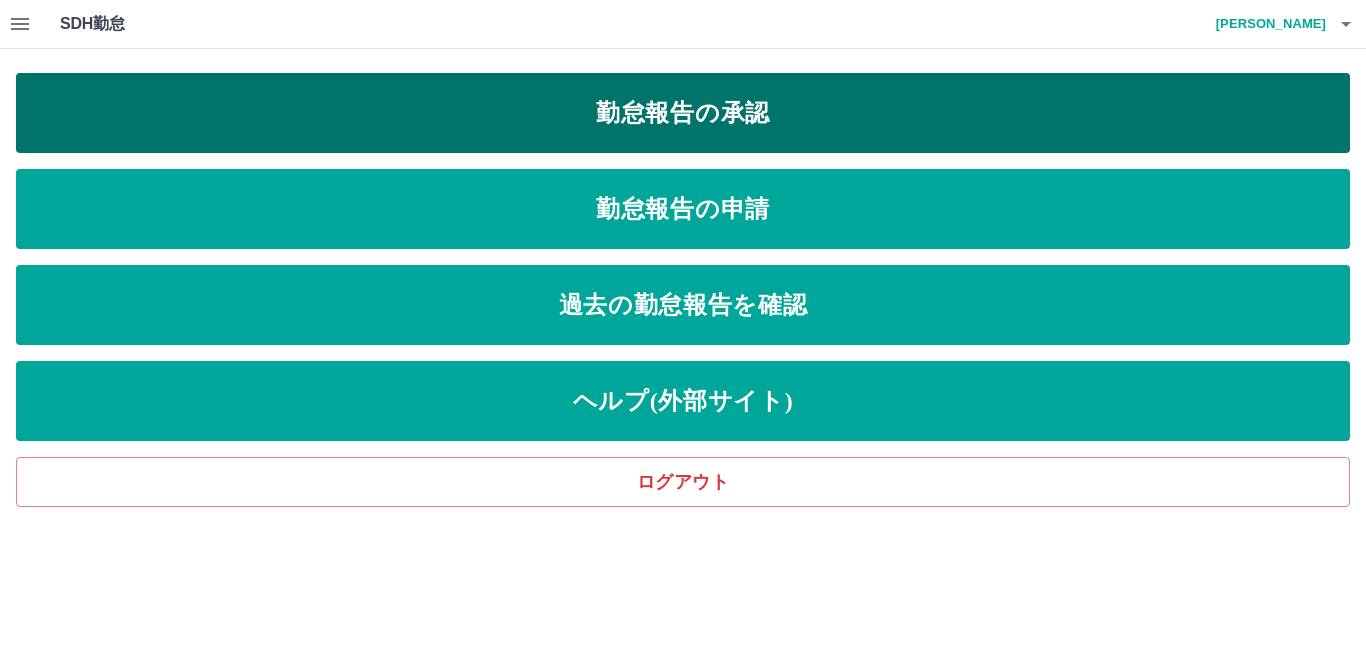 click on "勤怠報告の承認" at bounding box center [683, 113] 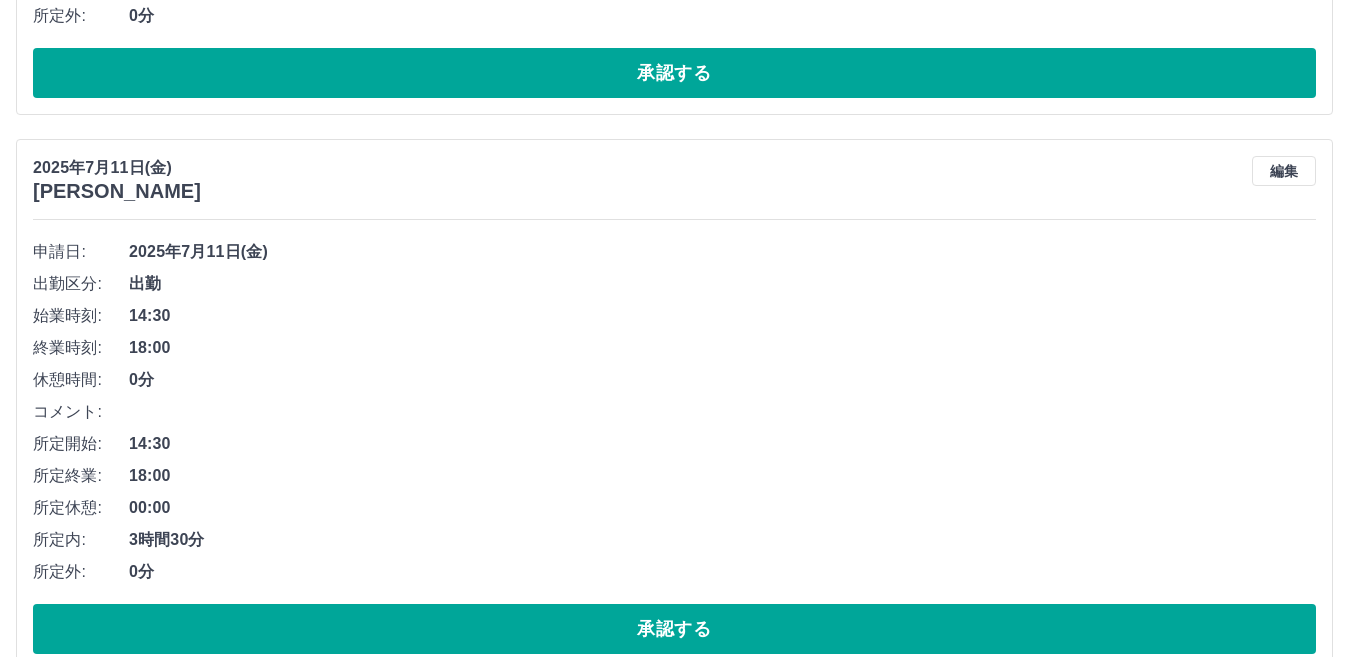scroll, scrollTop: 2400, scrollLeft: 0, axis: vertical 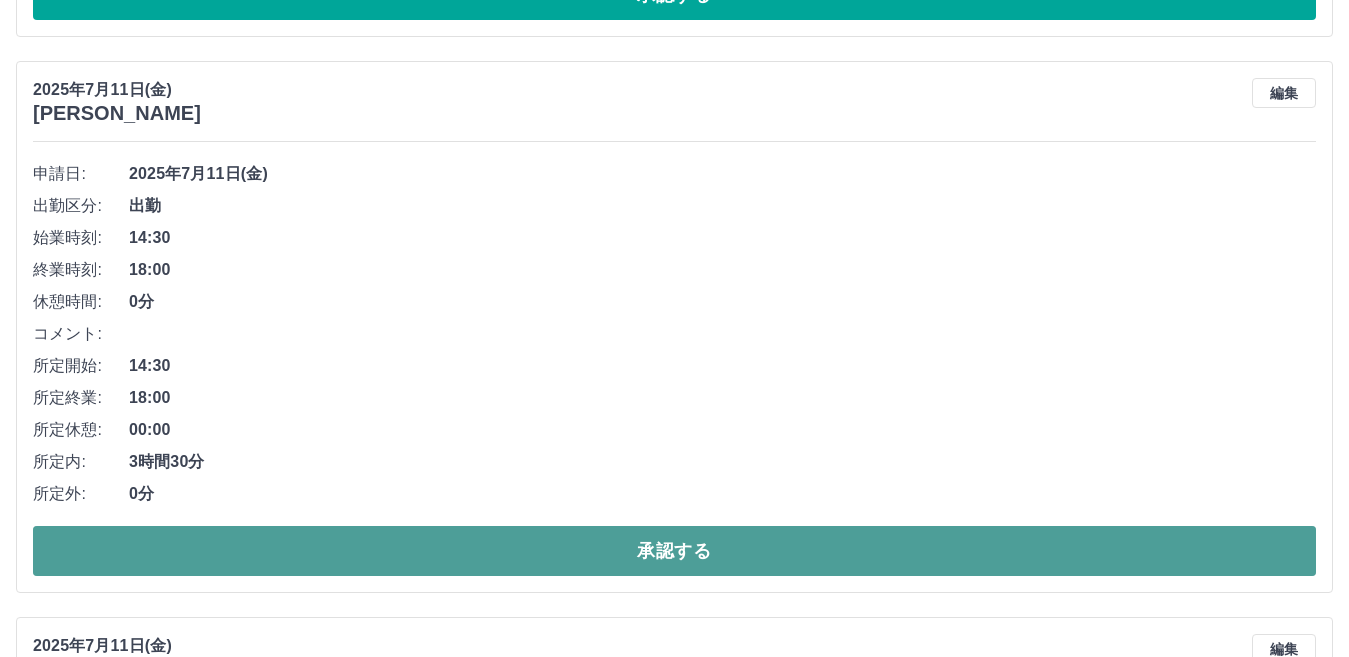 click on "承認する" at bounding box center (674, 551) 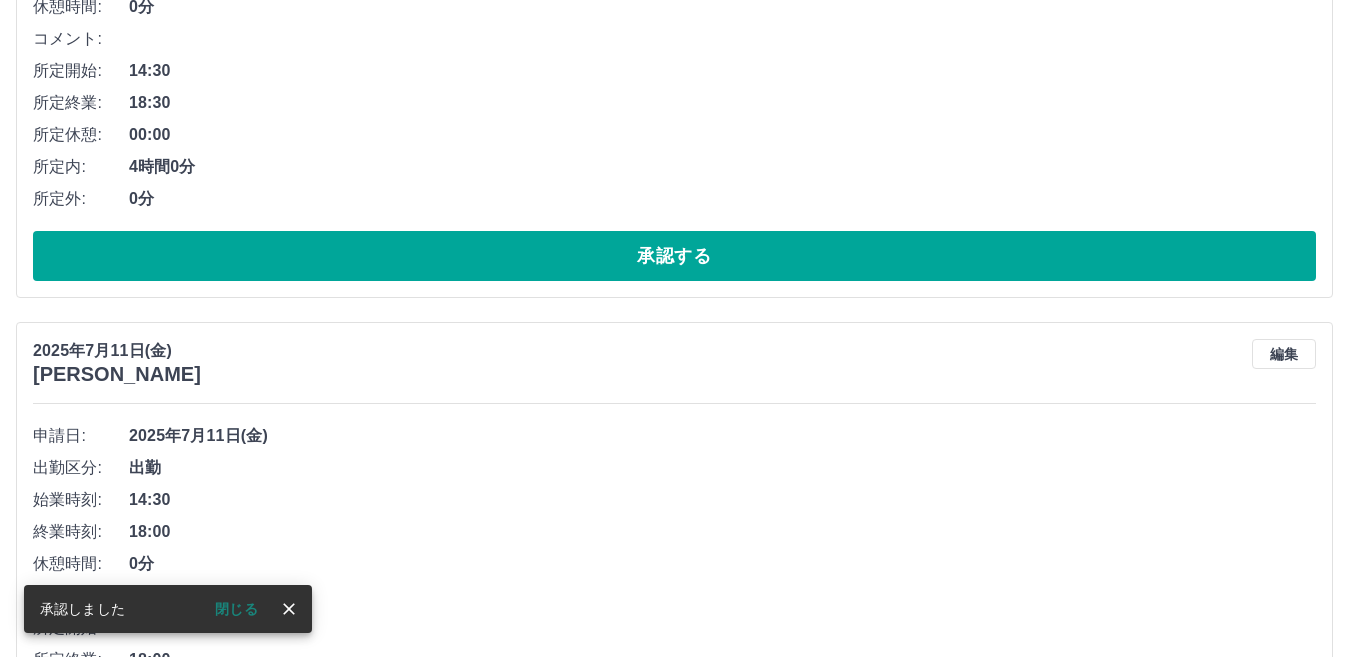 scroll, scrollTop: 2700, scrollLeft: 0, axis: vertical 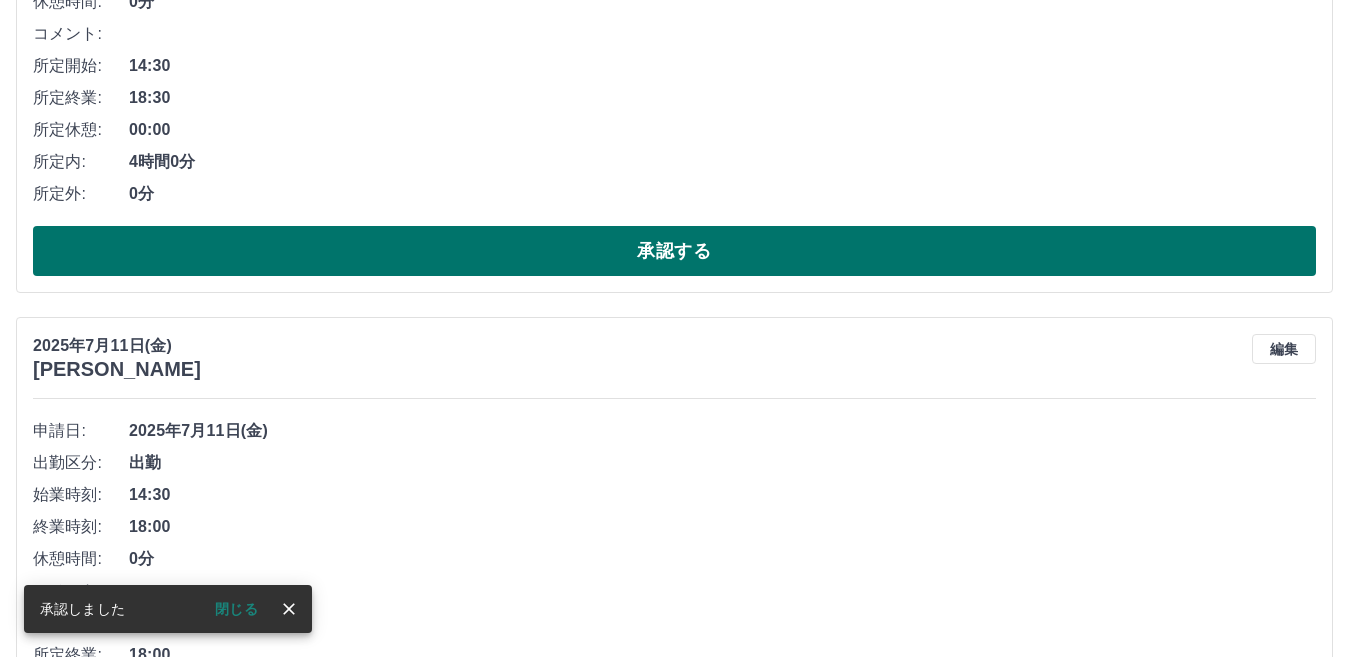 click on "承認する" at bounding box center (674, 251) 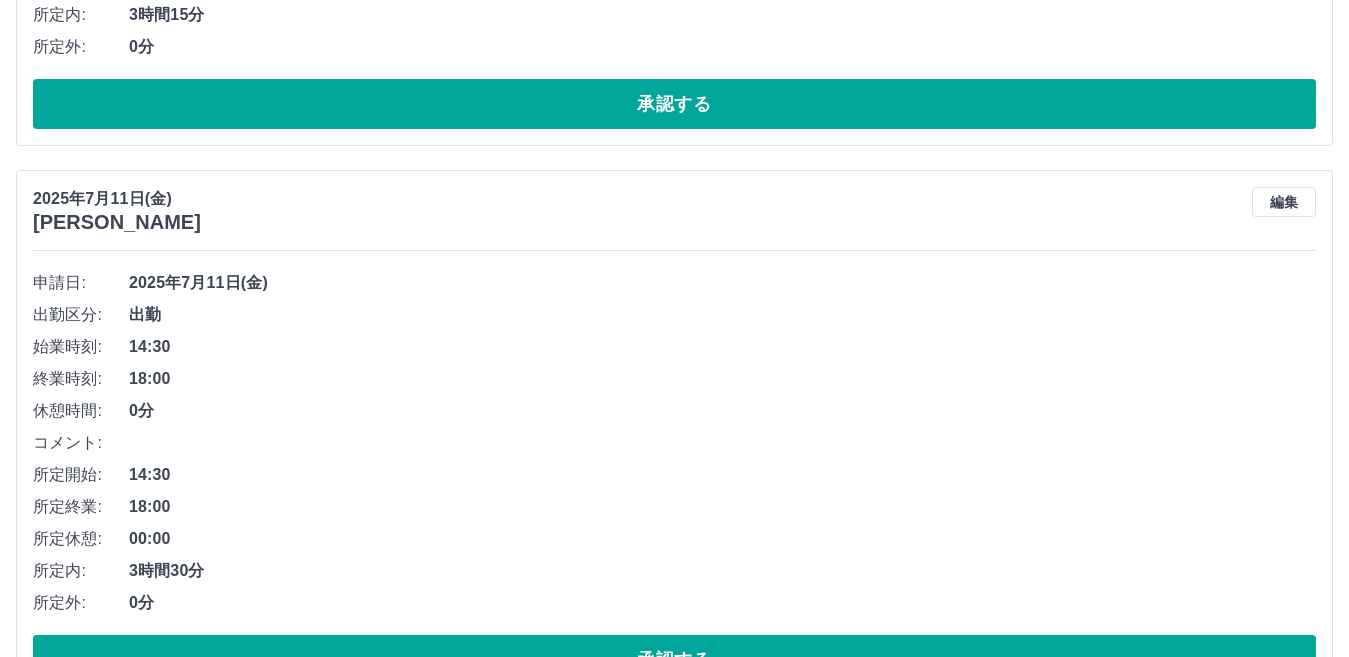 scroll, scrollTop: 2444, scrollLeft: 0, axis: vertical 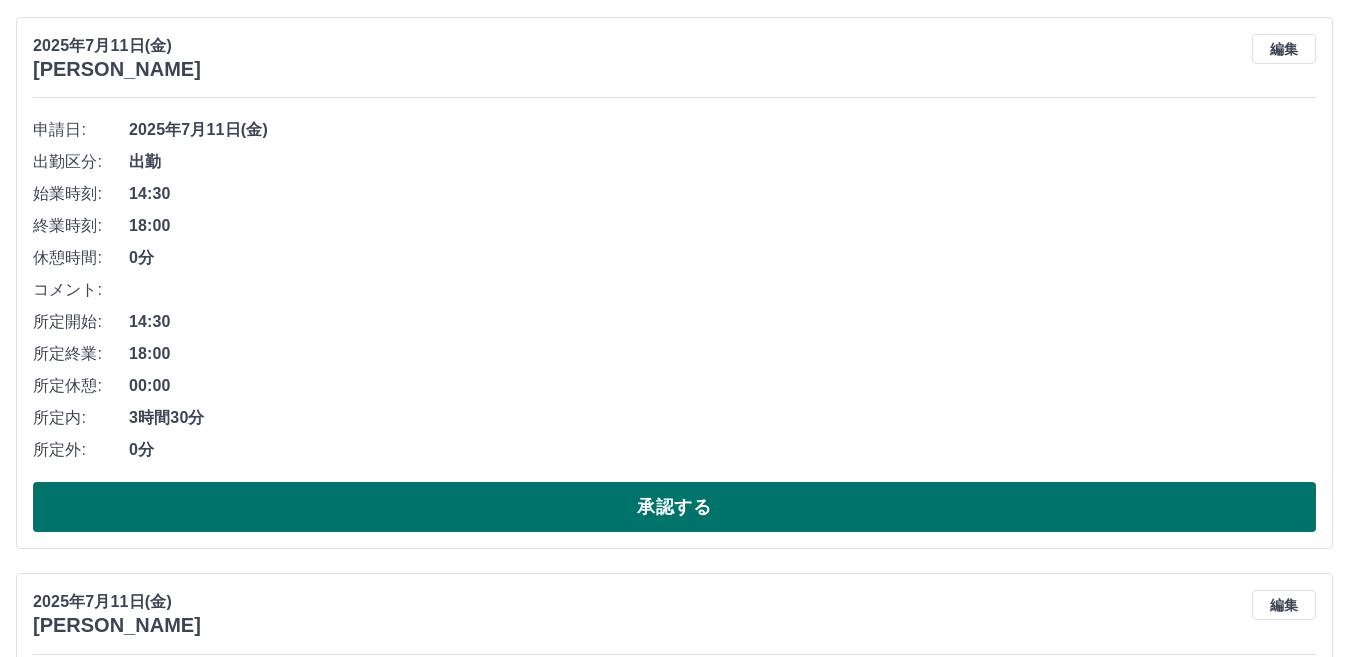 click on "承認する" at bounding box center [674, 507] 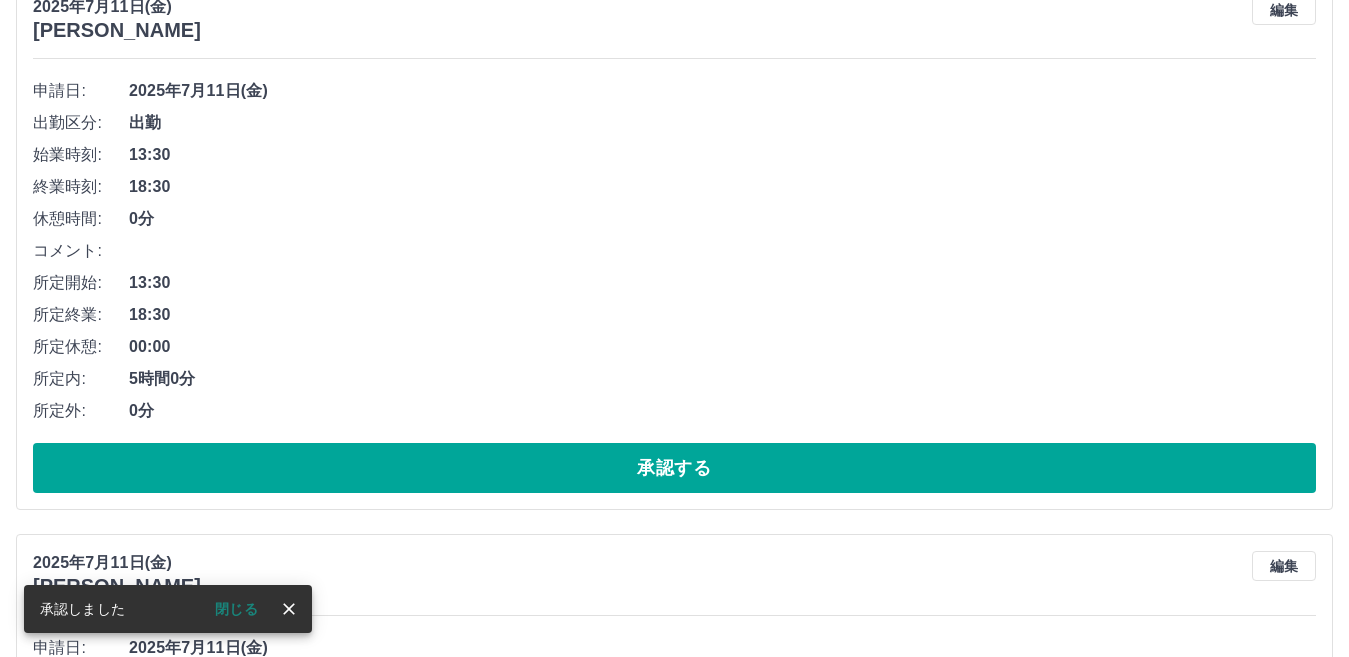 scroll, scrollTop: 2488, scrollLeft: 0, axis: vertical 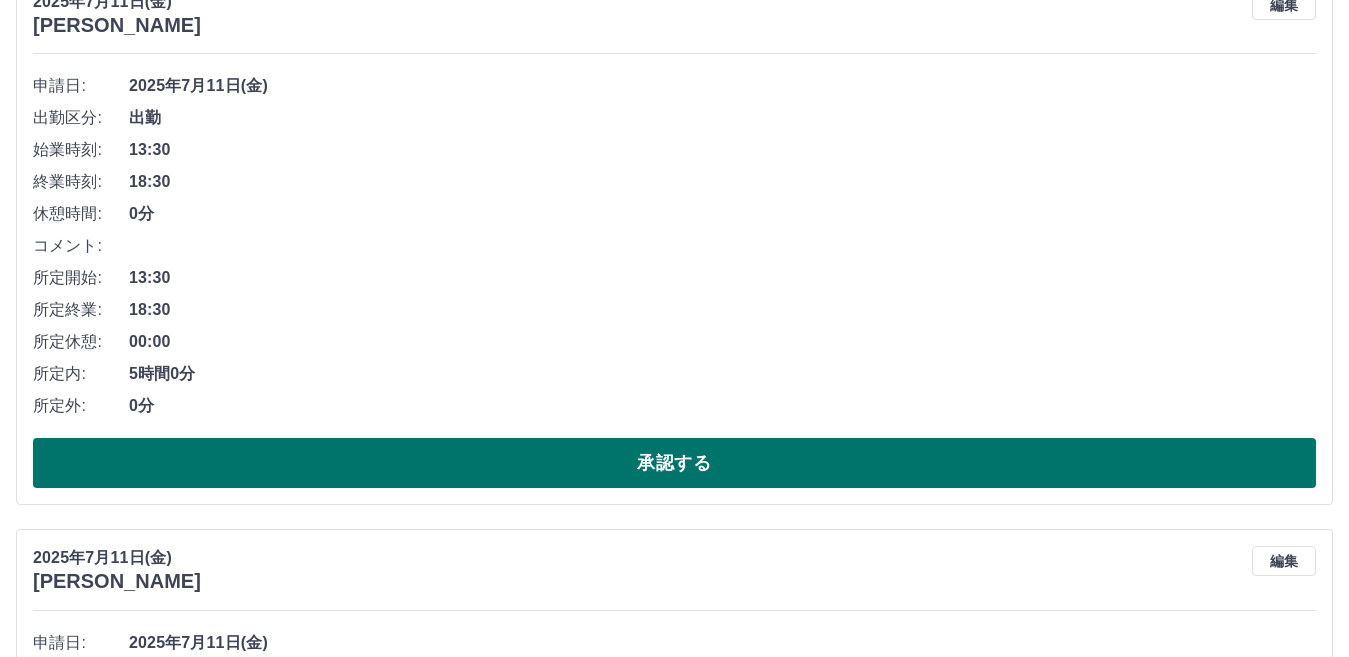 click on "承認する" at bounding box center (674, 463) 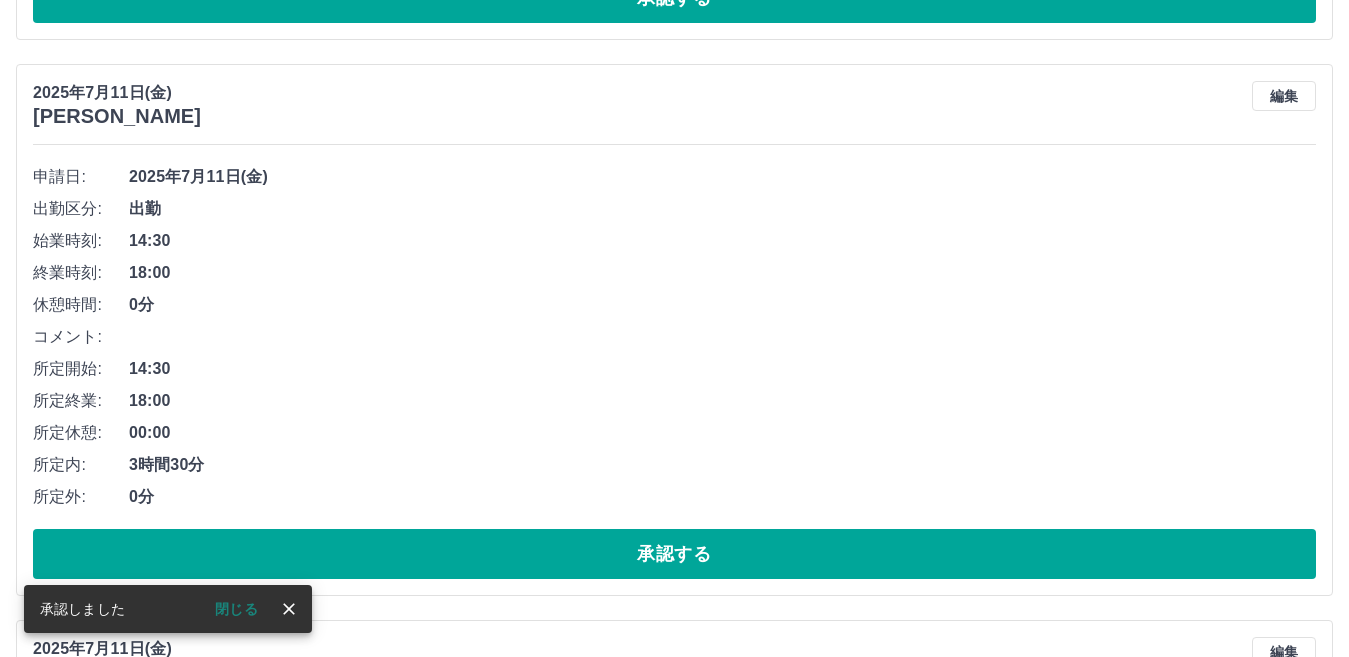 scroll, scrollTop: 2432, scrollLeft: 0, axis: vertical 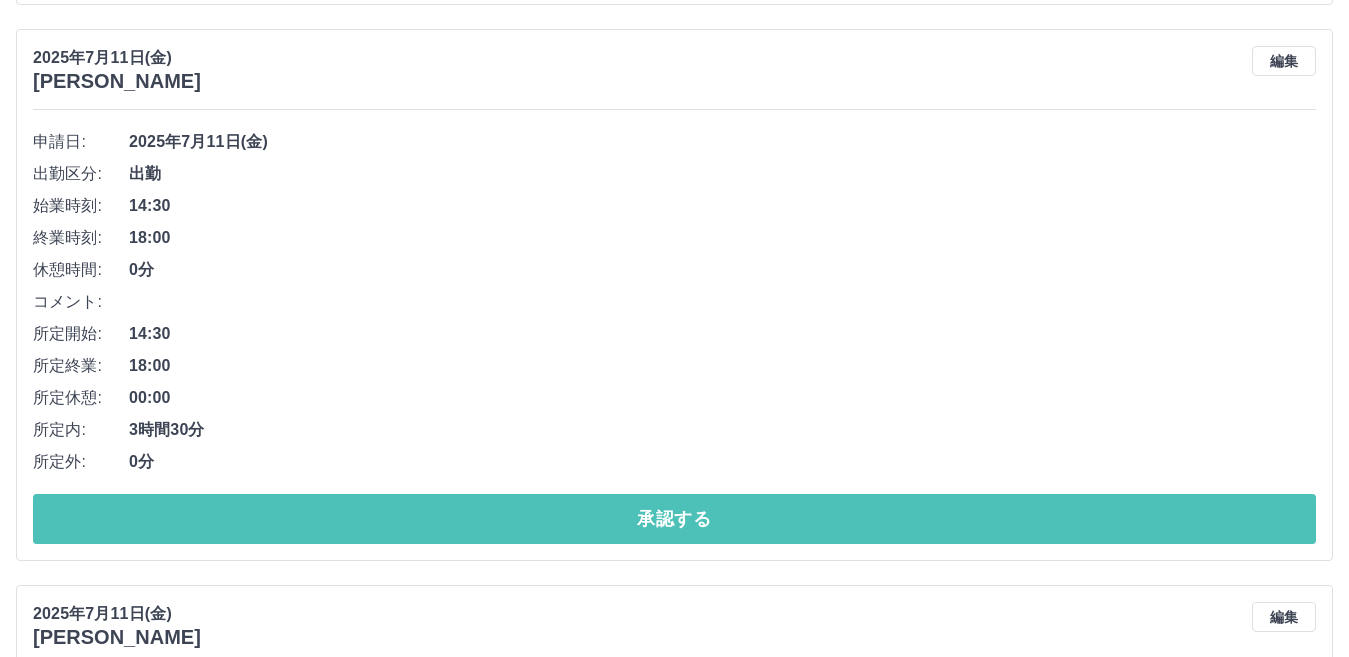 drag, startPoint x: 695, startPoint y: 510, endPoint x: 680, endPoint y: 487, distance: 27.45906 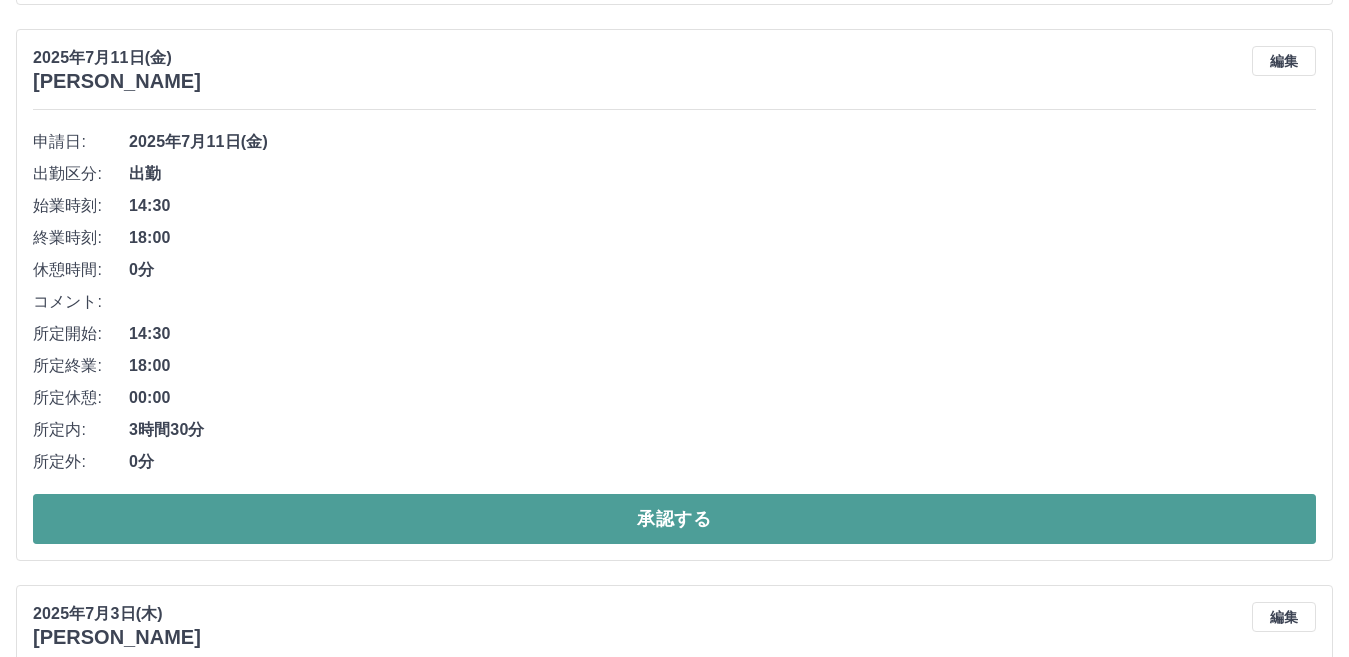 click on "承認する" at bounding box center [674, 519] 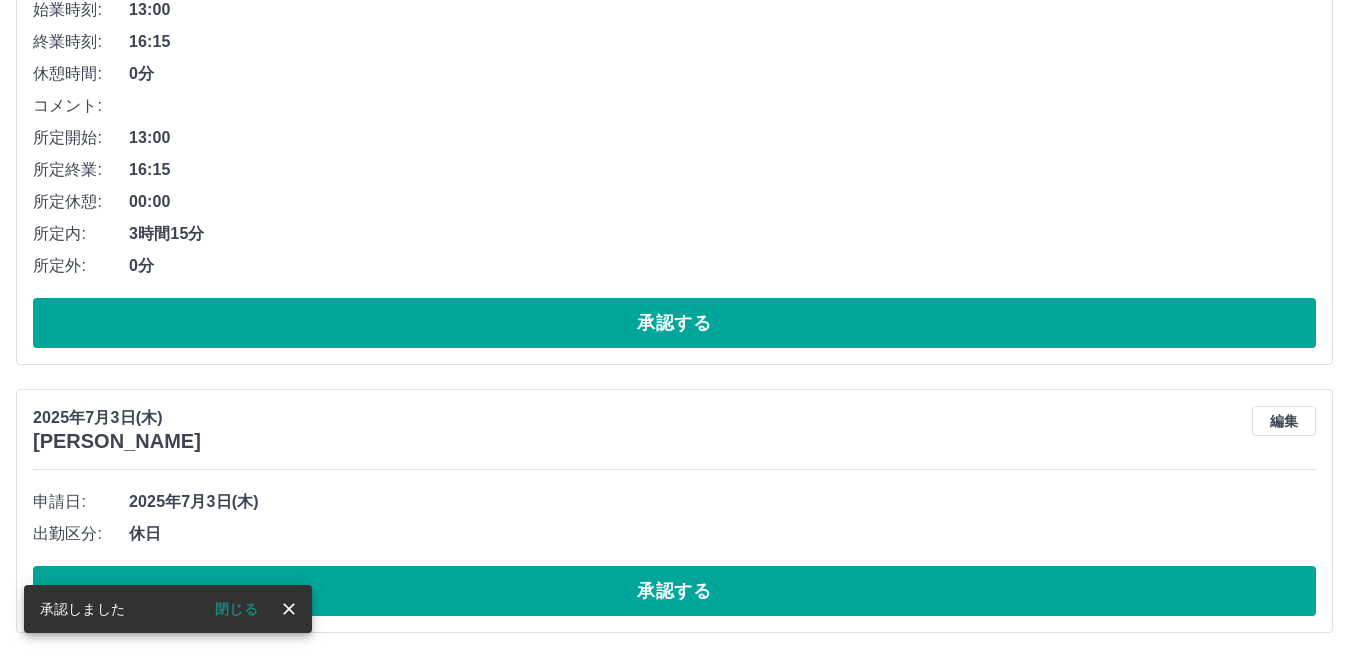scroll, scrollTop: 2074, scrollLeft: 0, axis: vertical 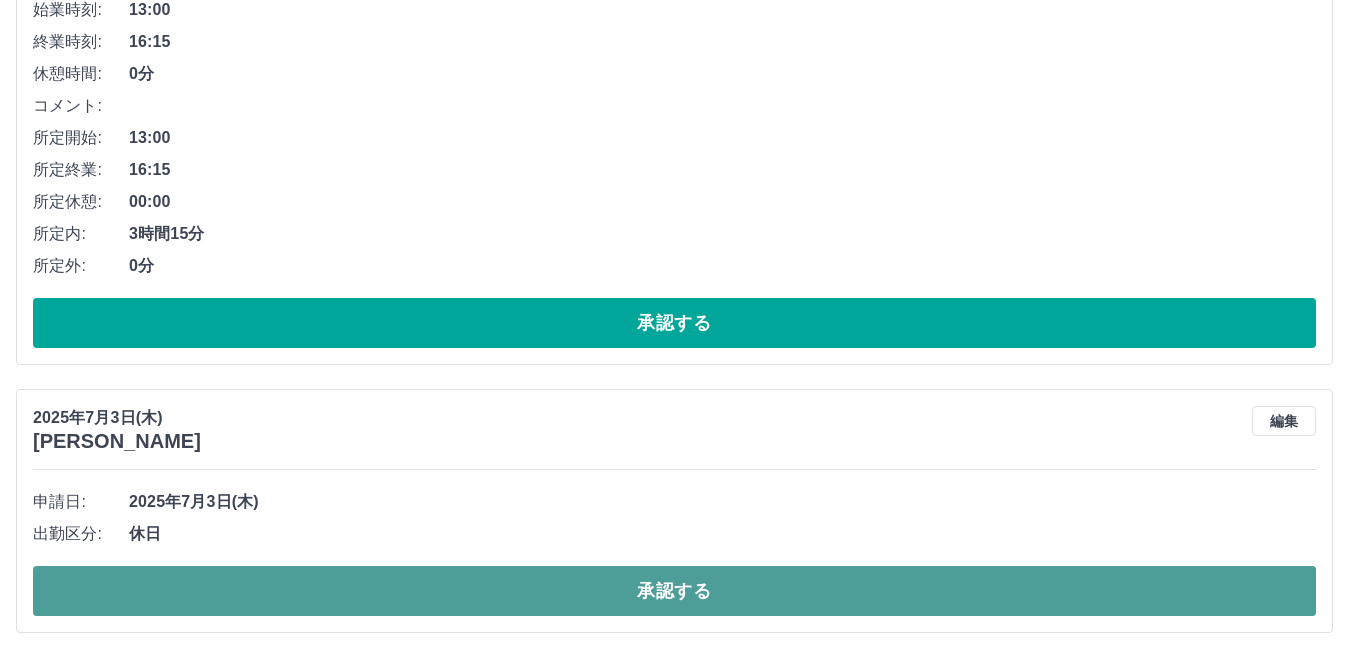 click on "承認する" at bounding box center [674, 591] 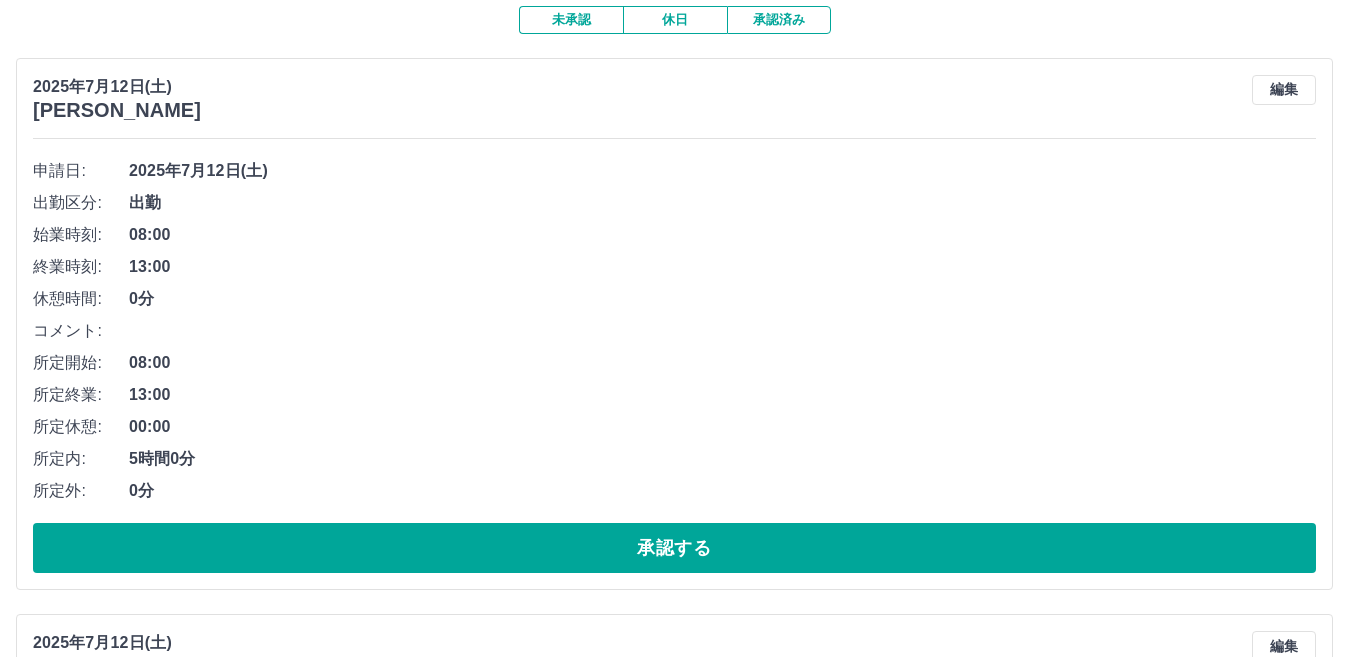 scroll, scrollTop: 0, scrollLeft: 0, axis: both 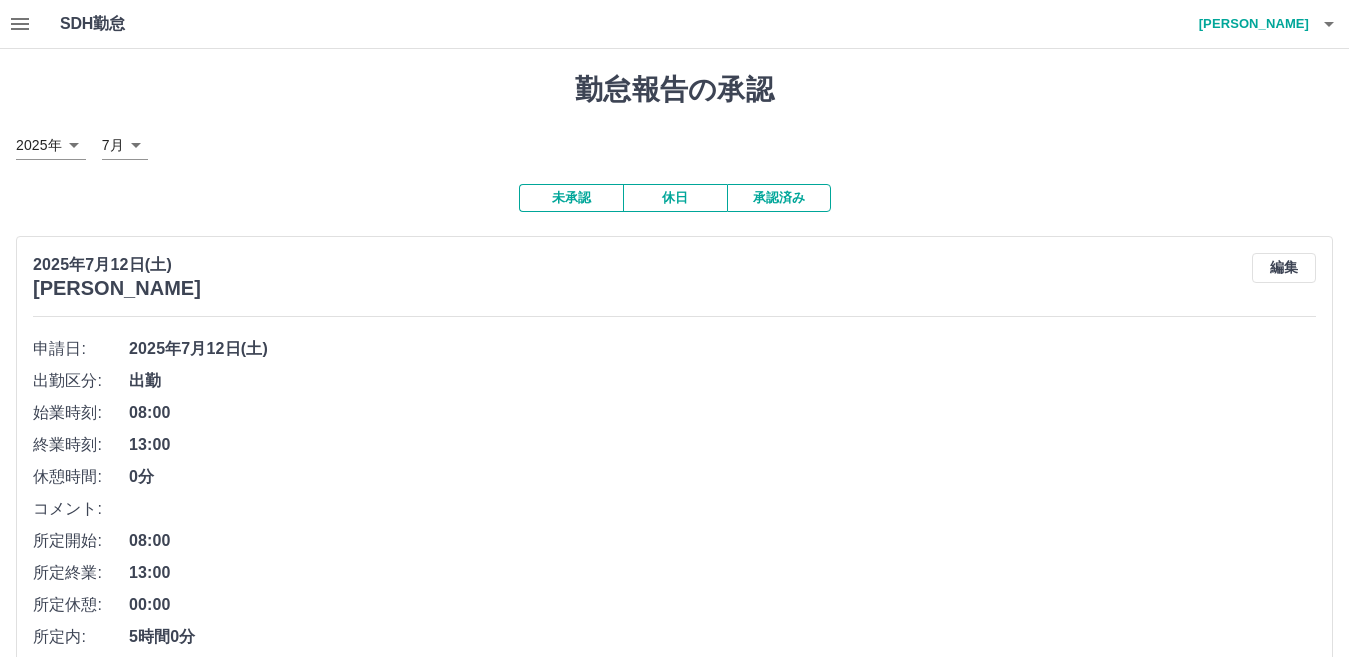 click on "承認済み" at bounding box center (779, 198) 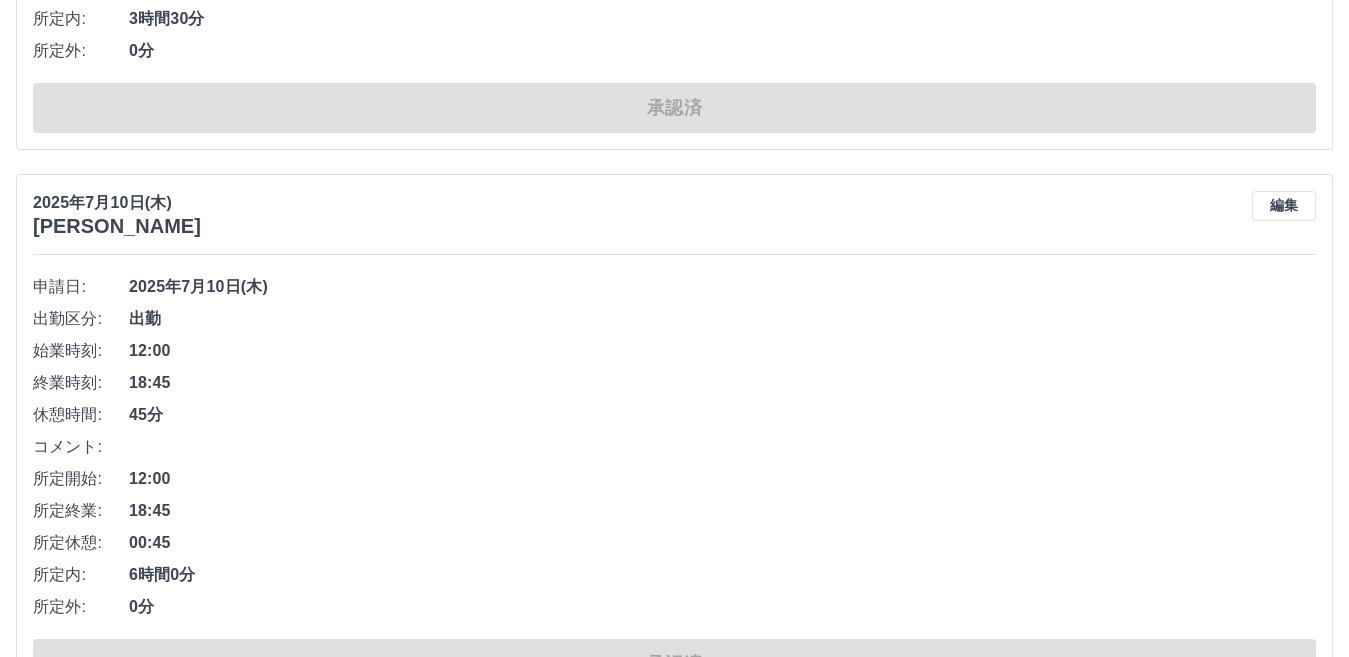scroll, scrollTop: 3500, scrollLeft: 0, axis: vertical 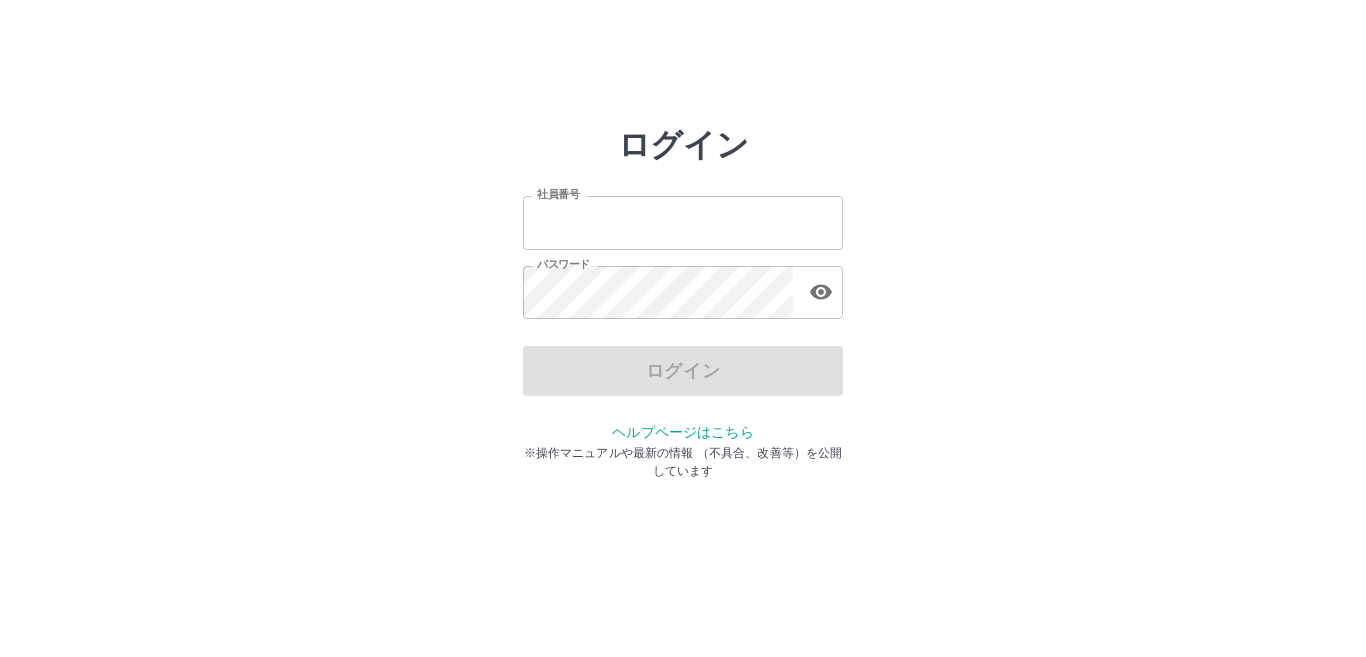 type on "*******" 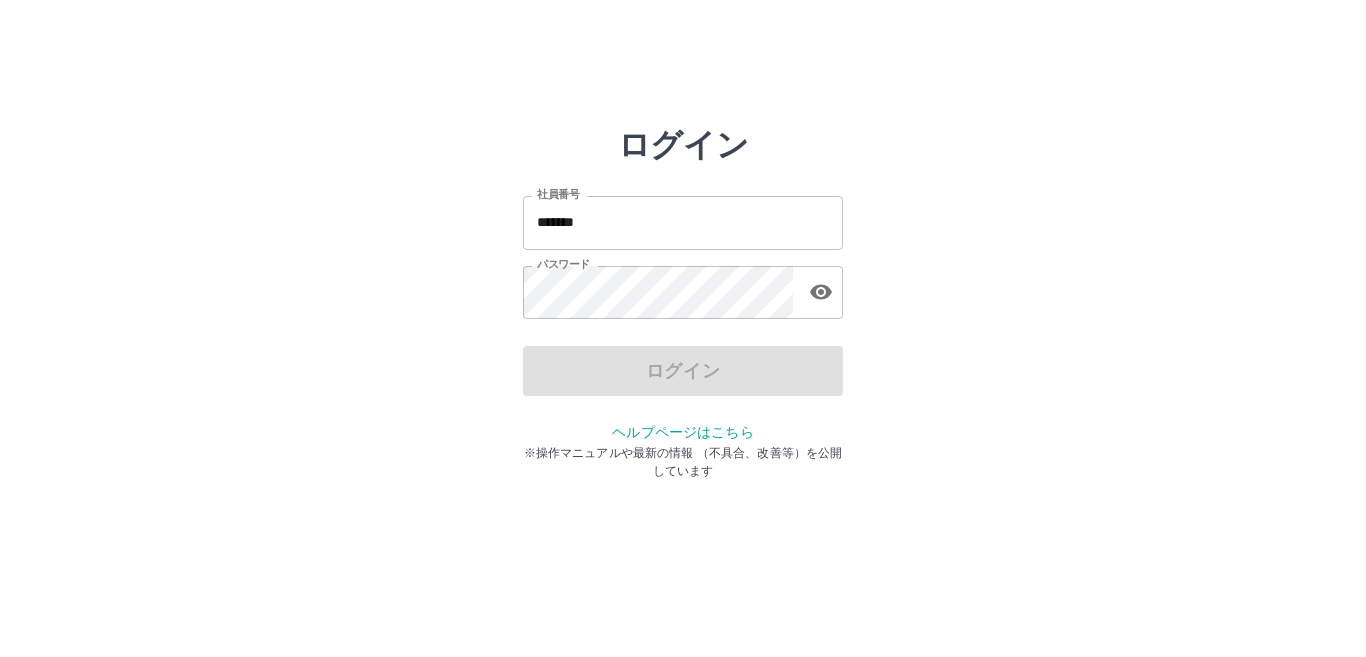 click on "ログイン" at bounding box center [683, 371] 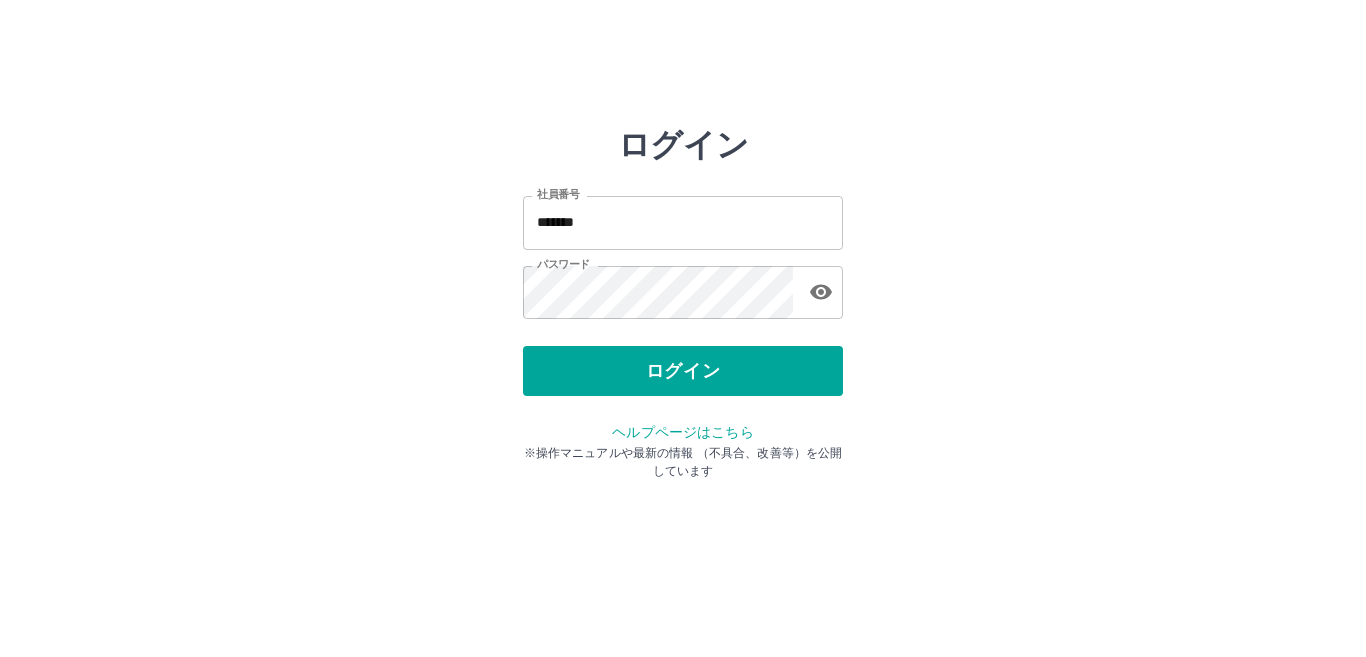 click on "ログイン" at bounding box center (683, 371) 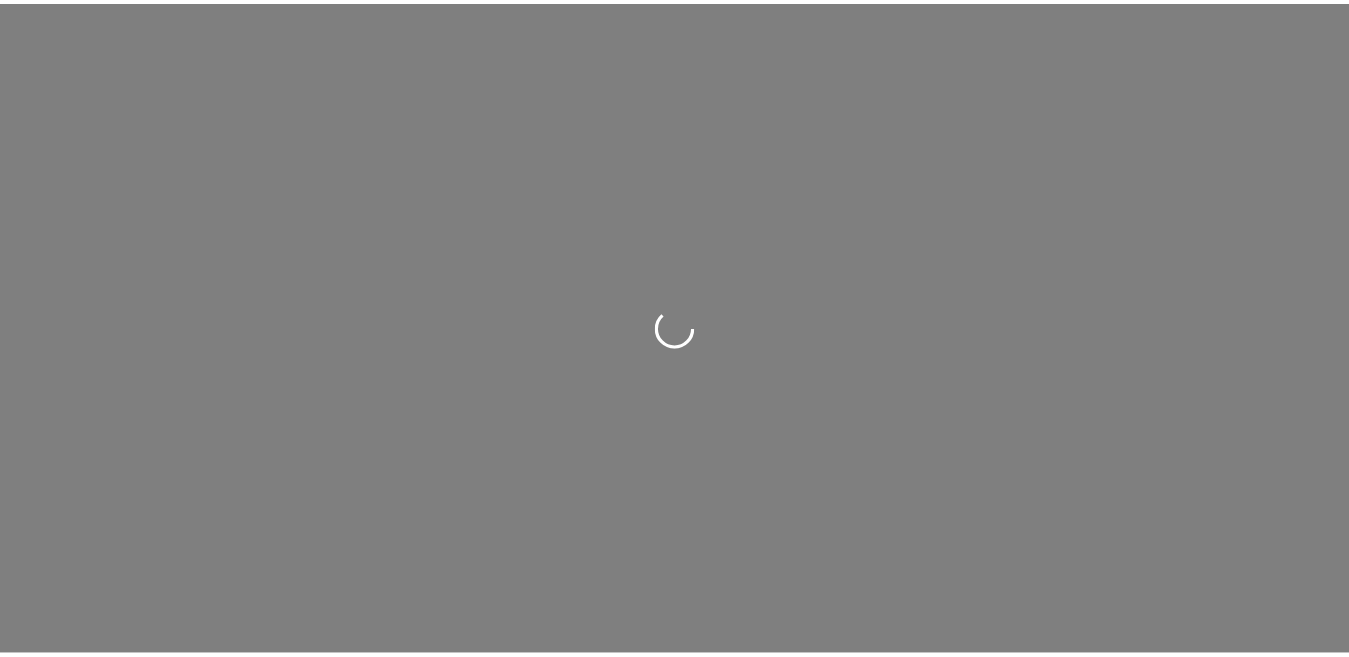 scroll, scrollTop: 0, scrollLeft: 0, axis: both 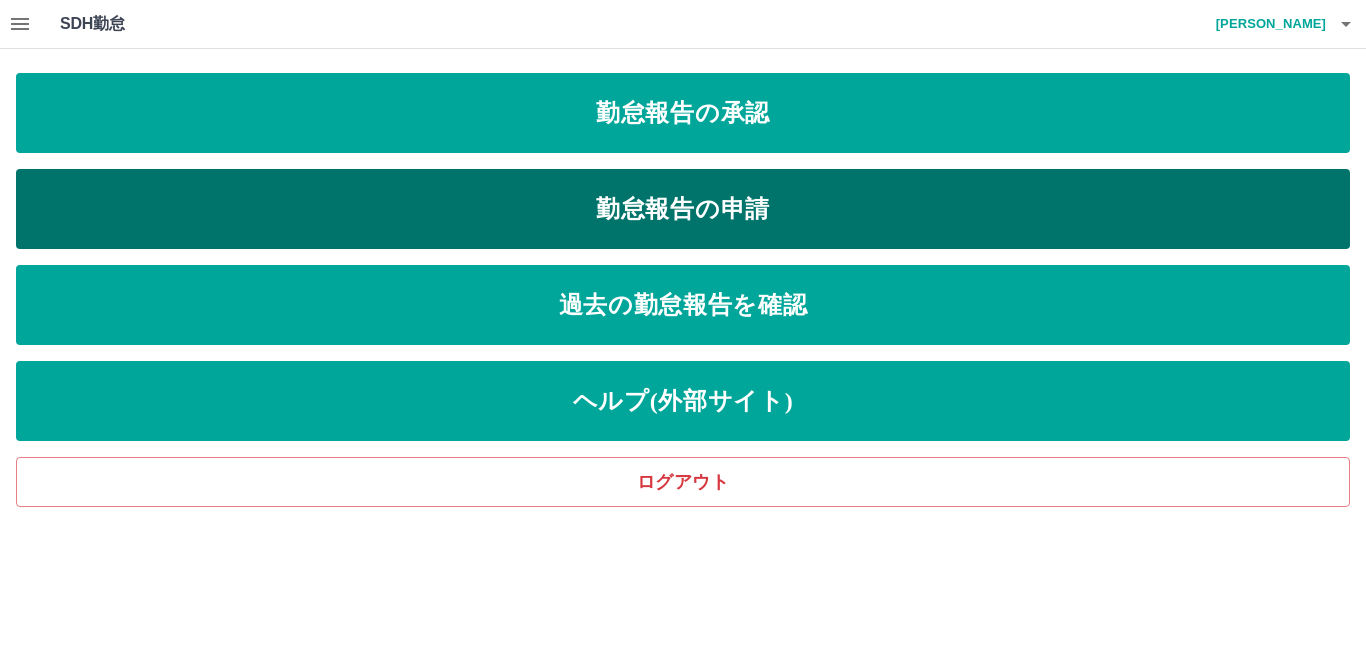 click on "勤怠報告の申請" at bounding box center (683, 209) 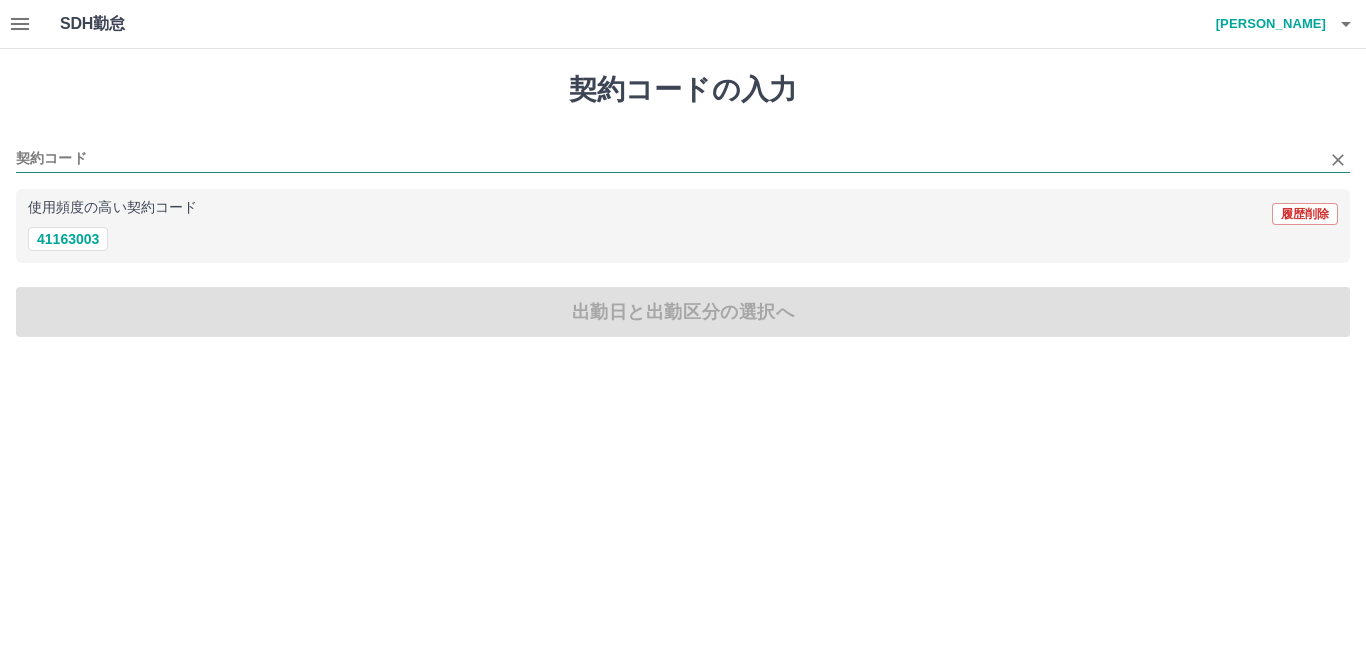 click on "契約コード" at bounding box center (668, 159) 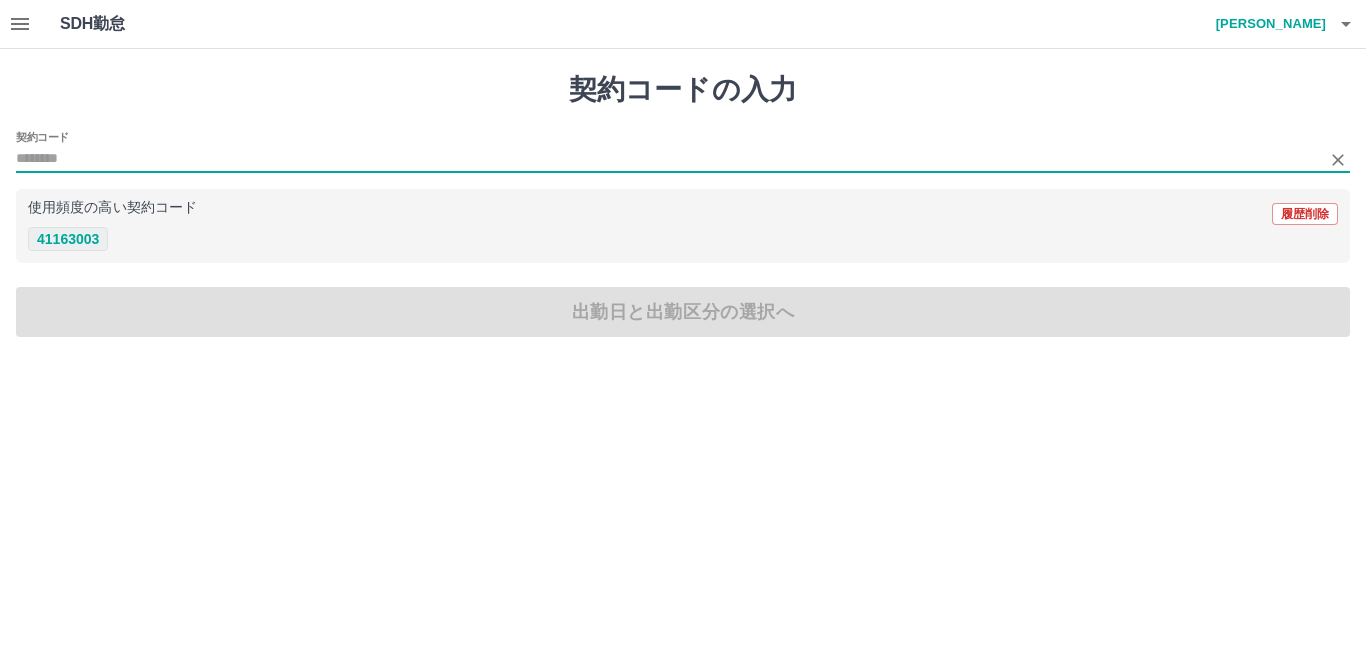 click on "41163003" at bounding box center [68, 239] 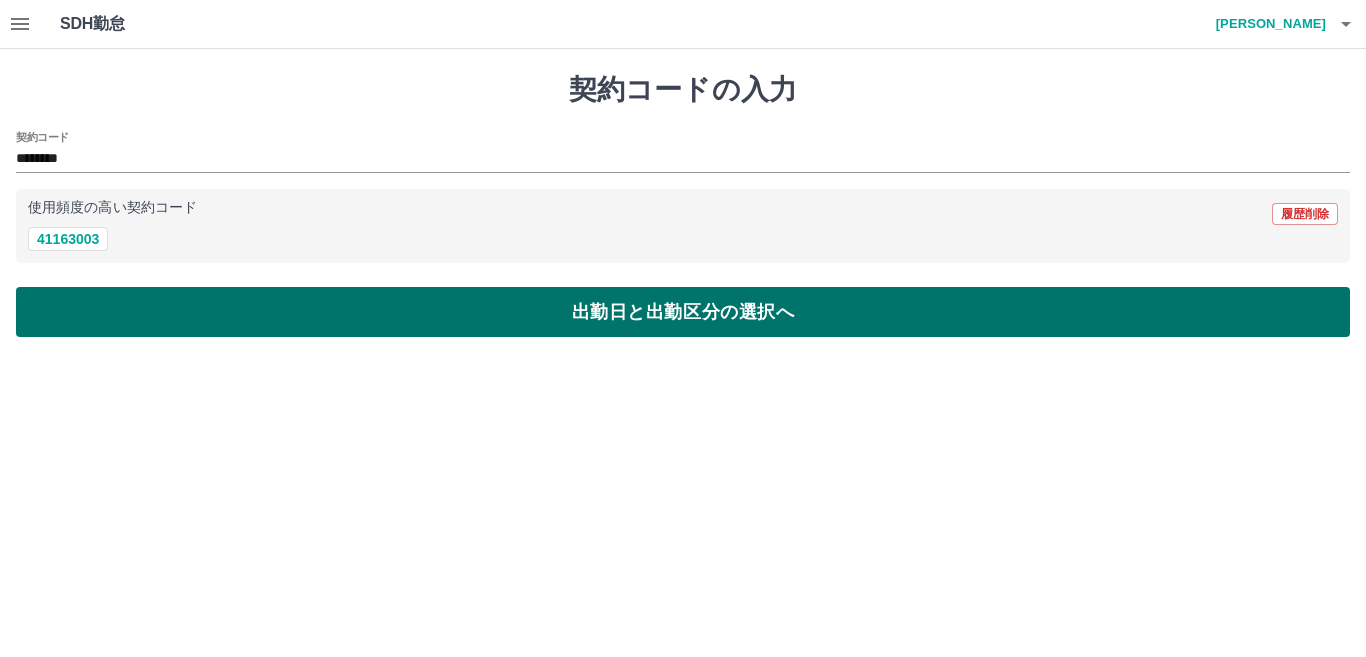 click on "出勤日と出勤区分の選択へ" at bounding box center (683, 312) 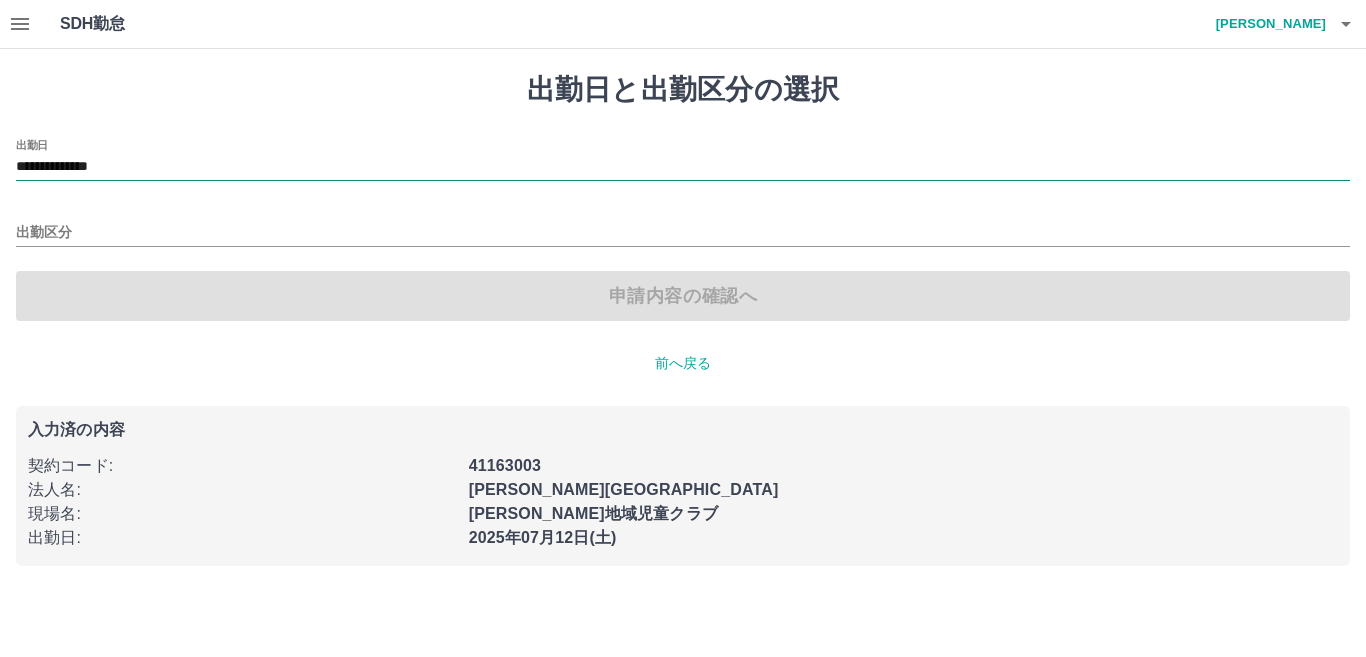 click on "**********" at bounding box center [683, 167] 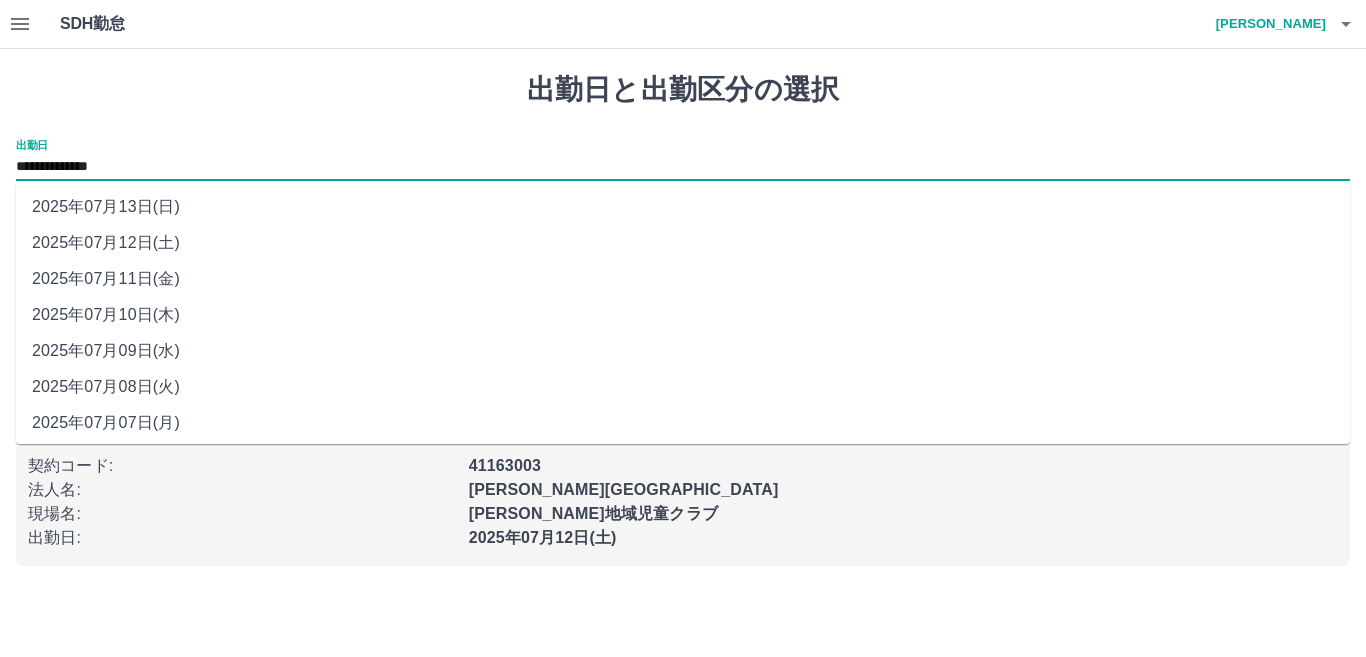 click on "2025年07月11日(金)" at bounding box center [683, 279] 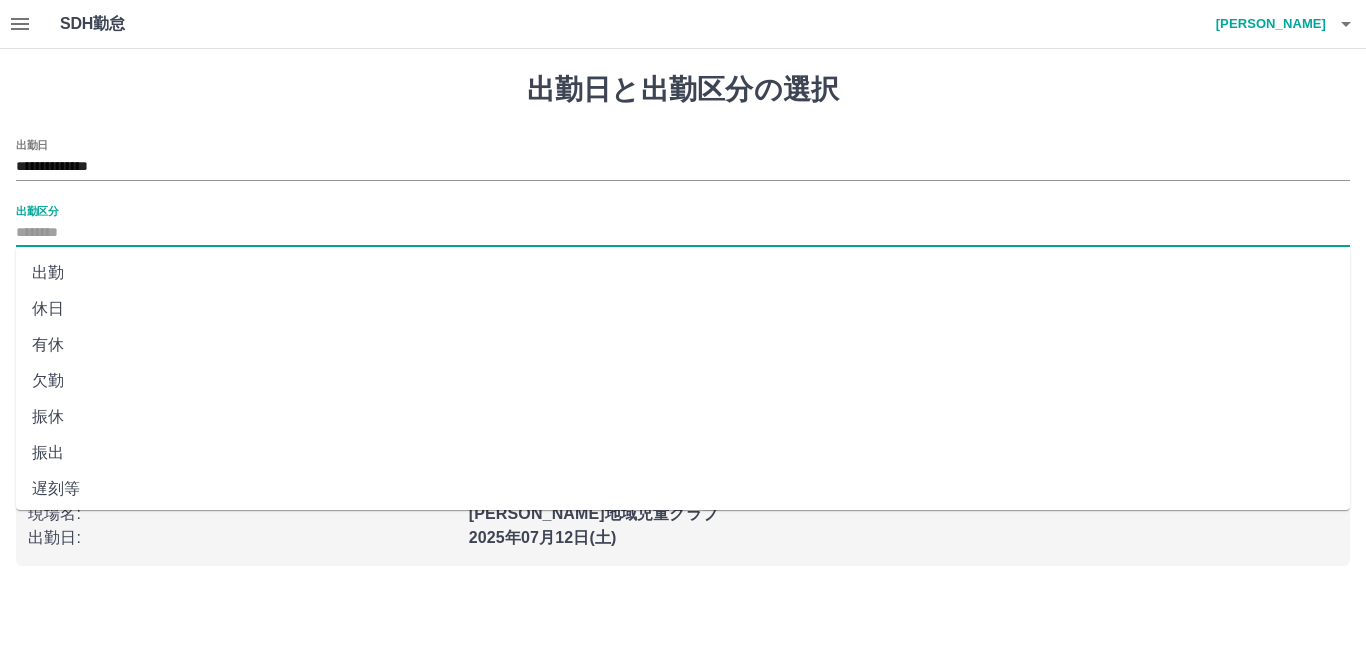 click on "出勤区分" at bounding box center (683, 233) 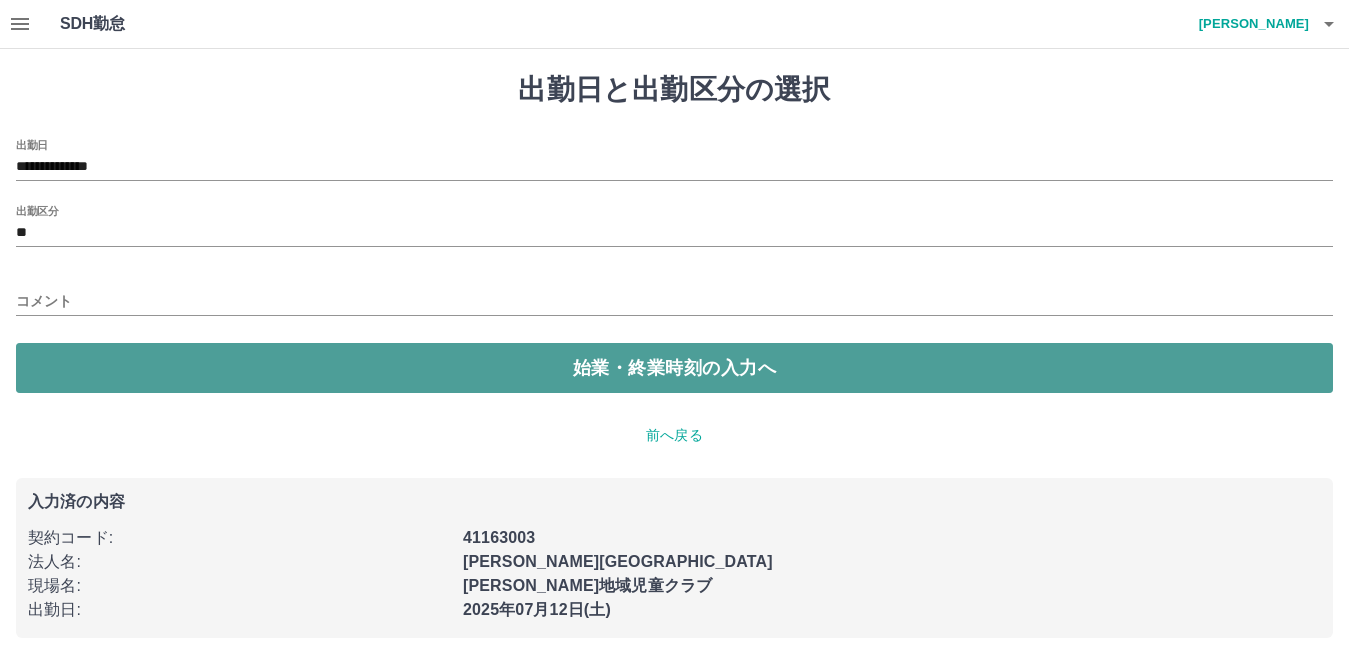 click on "始業・終業時刻の入力へ" at bounding box center [674, 368] 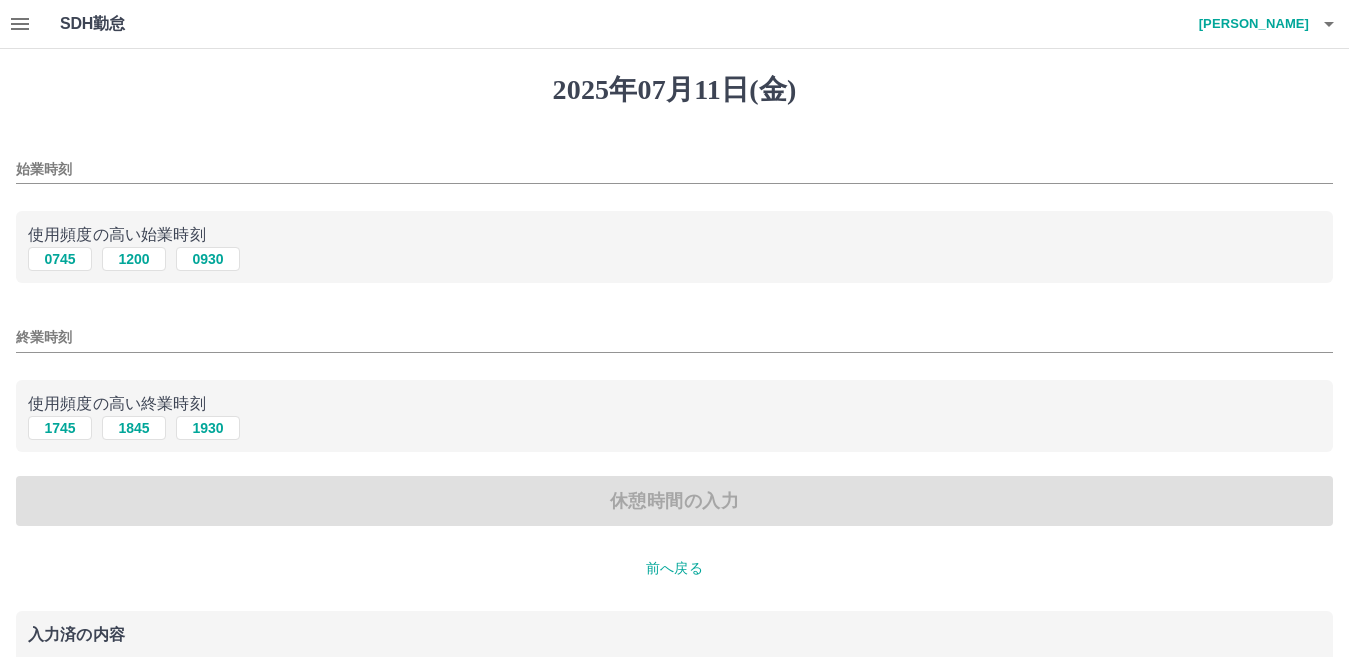 click on "始業時刻" at bounding box center (674, 169) 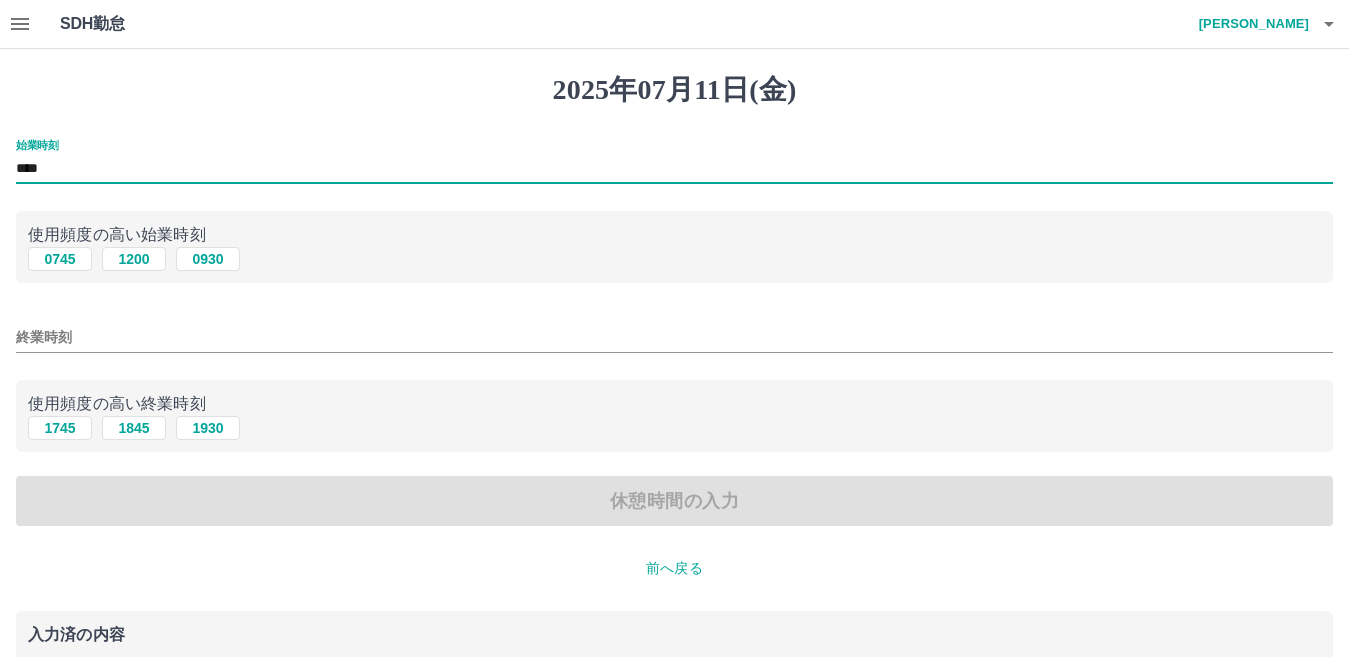 type on "****" 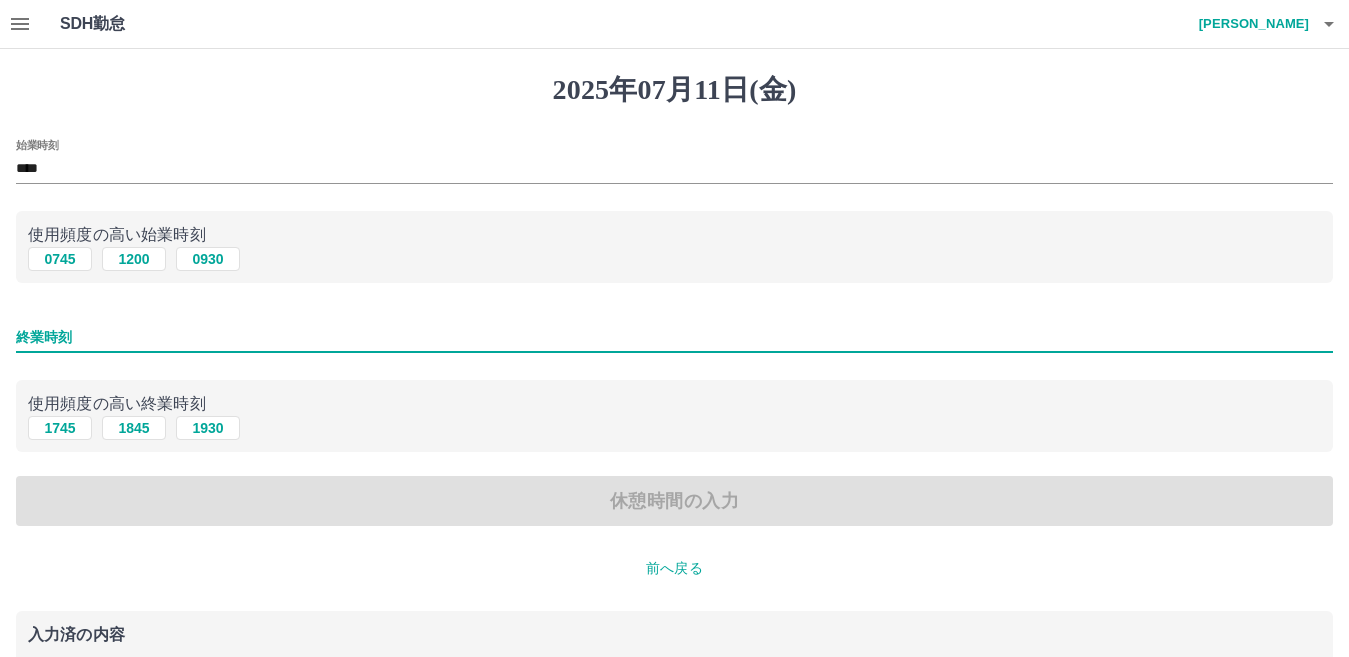 click on "終業時刻" at bounding box center [674, 337] 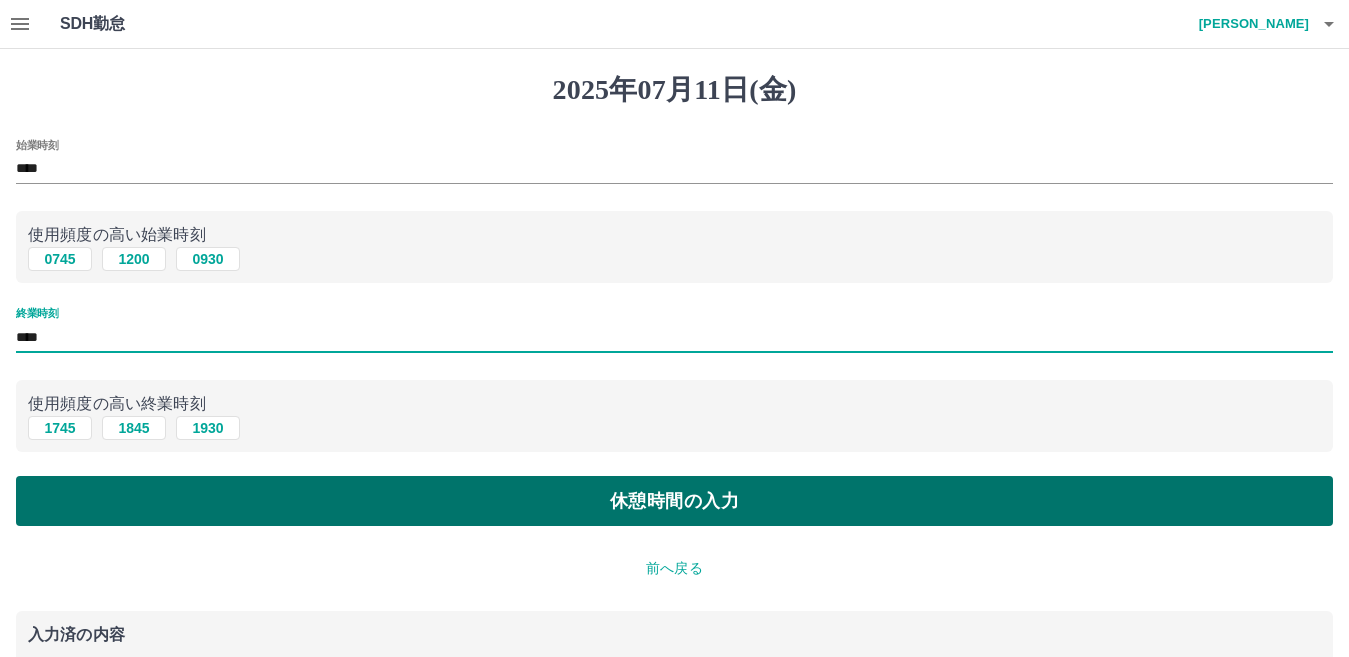 type on "****" 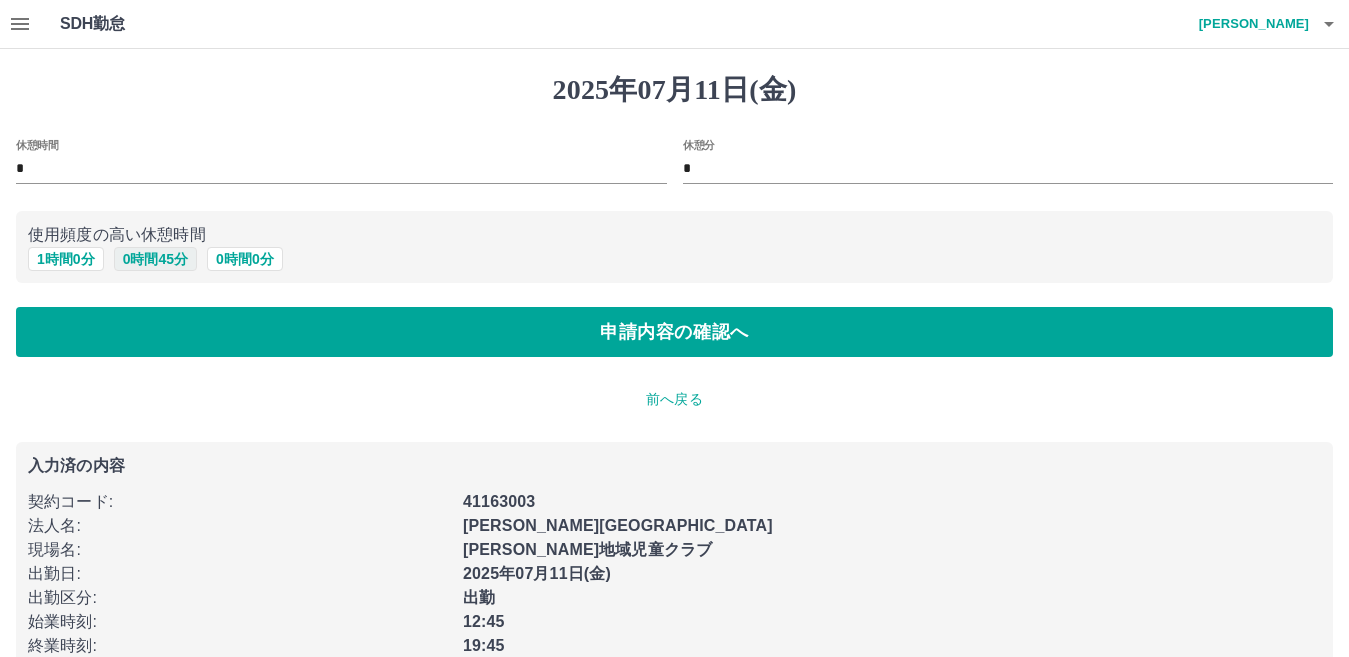 click on "0 時間 45 分" at bounding box center [155, 259] 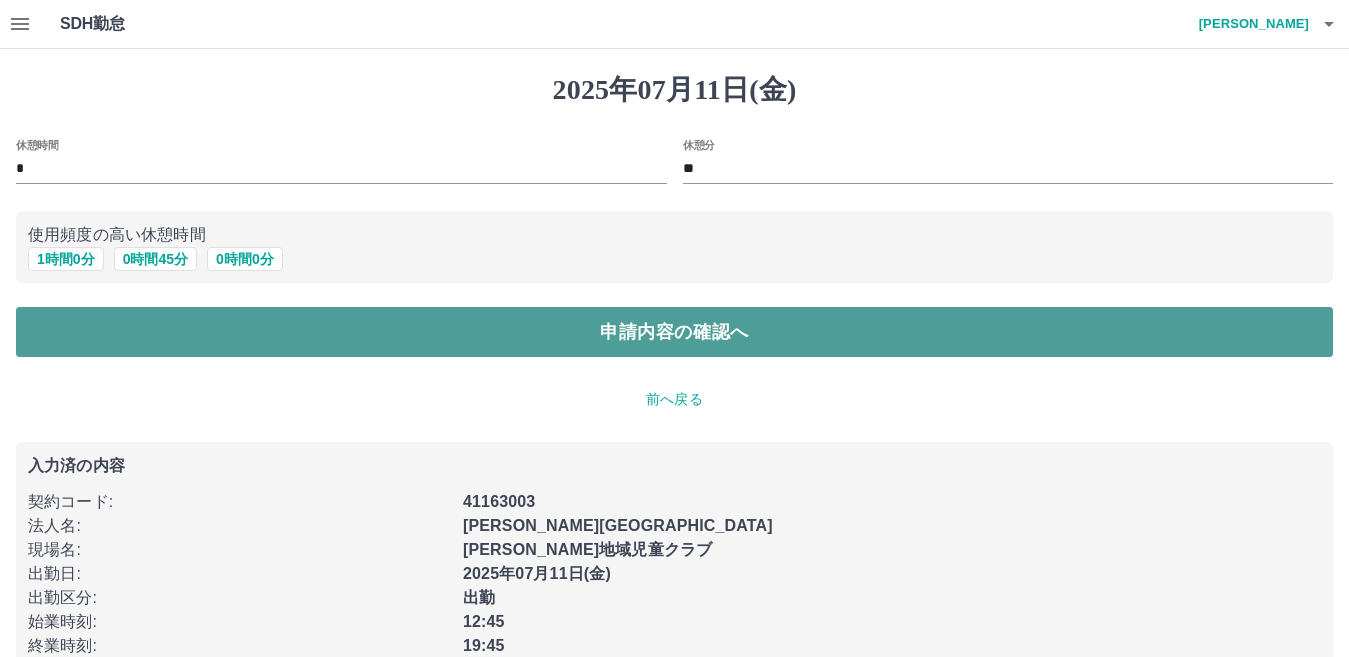 click on "申請内容の確認へ" at bounding box center (674, 332) 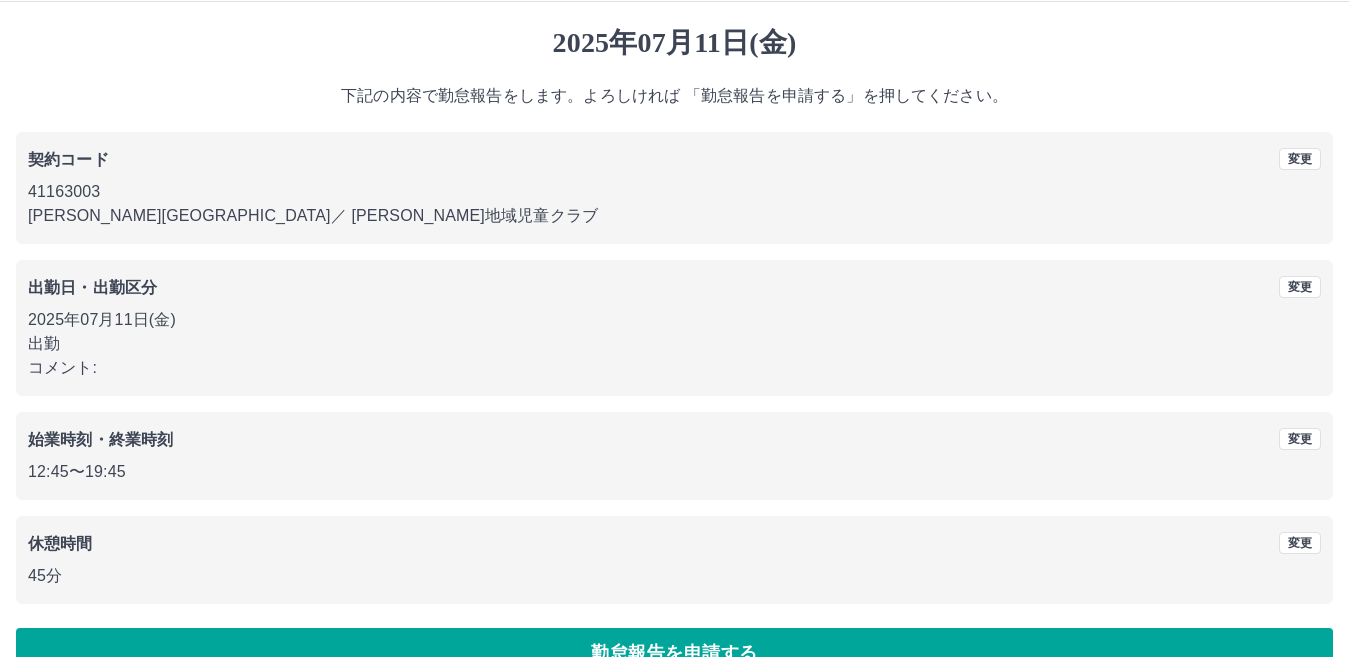 scroll, scrollTop: 92, scrollLeft: 0, axis: vertical 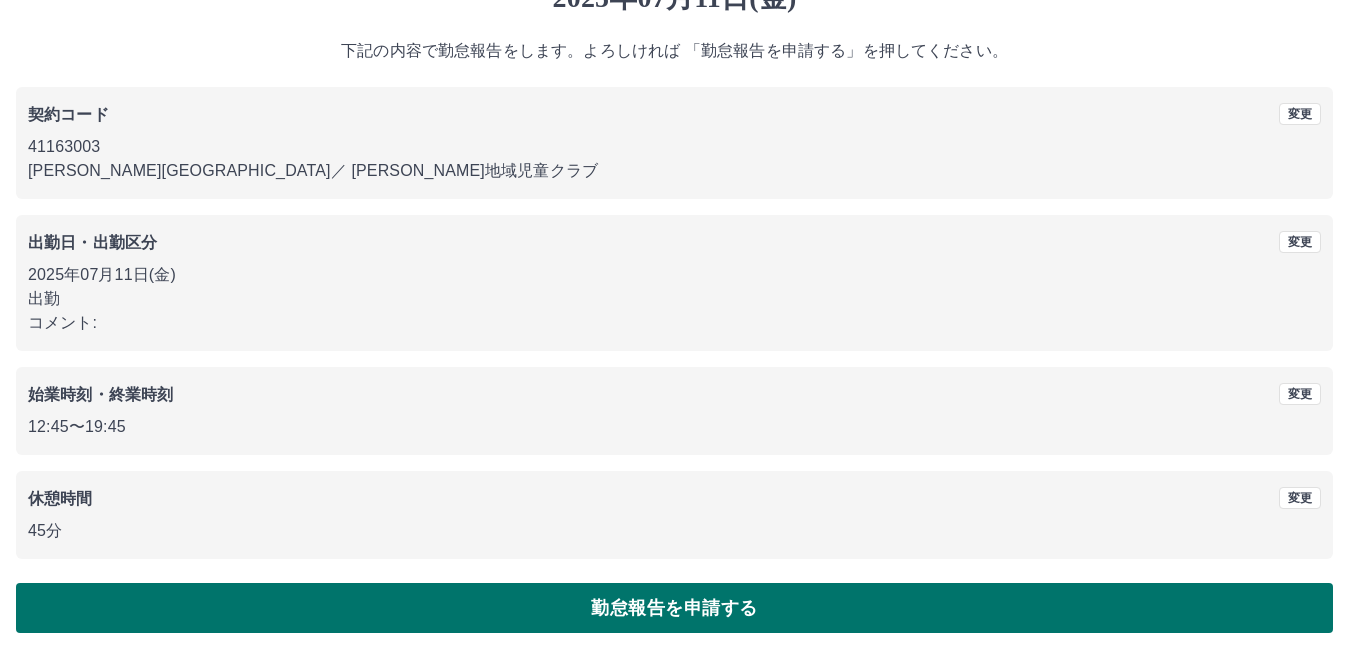 click on "勤怠報告を申請する" at bounding box center (674, 608) 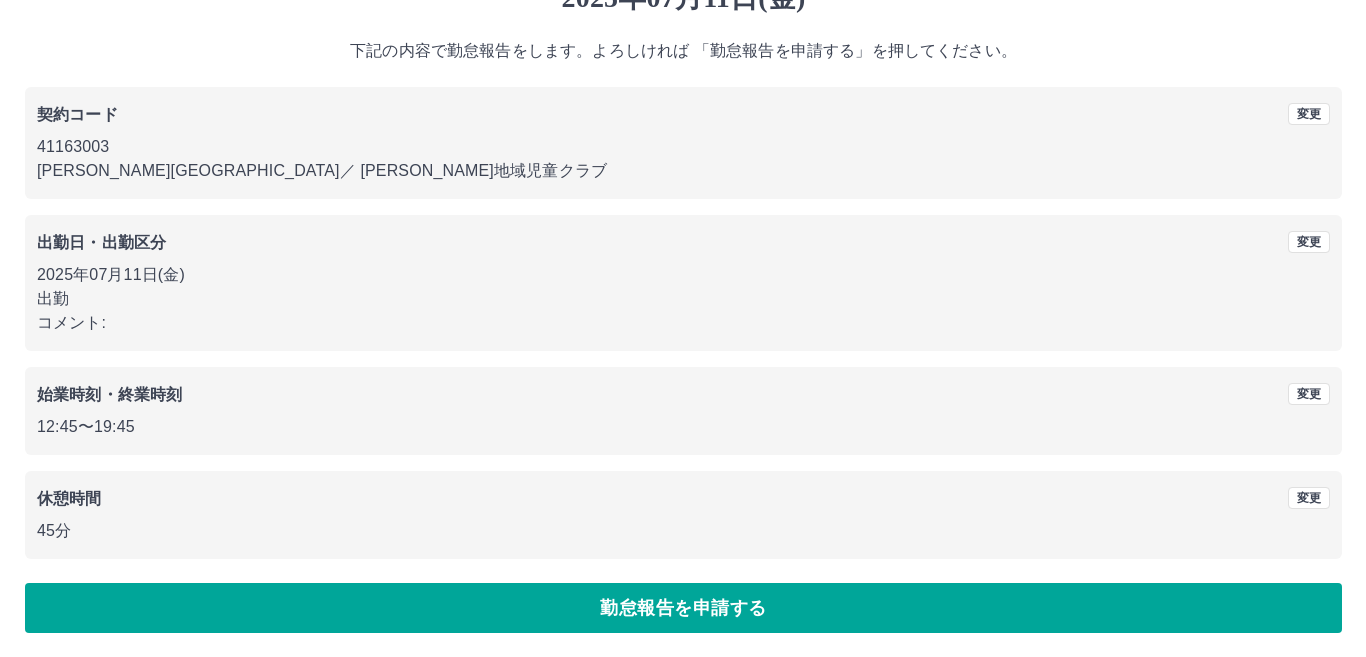 scroll, scrollTop: 0, scrollLeft: 0, axis: both 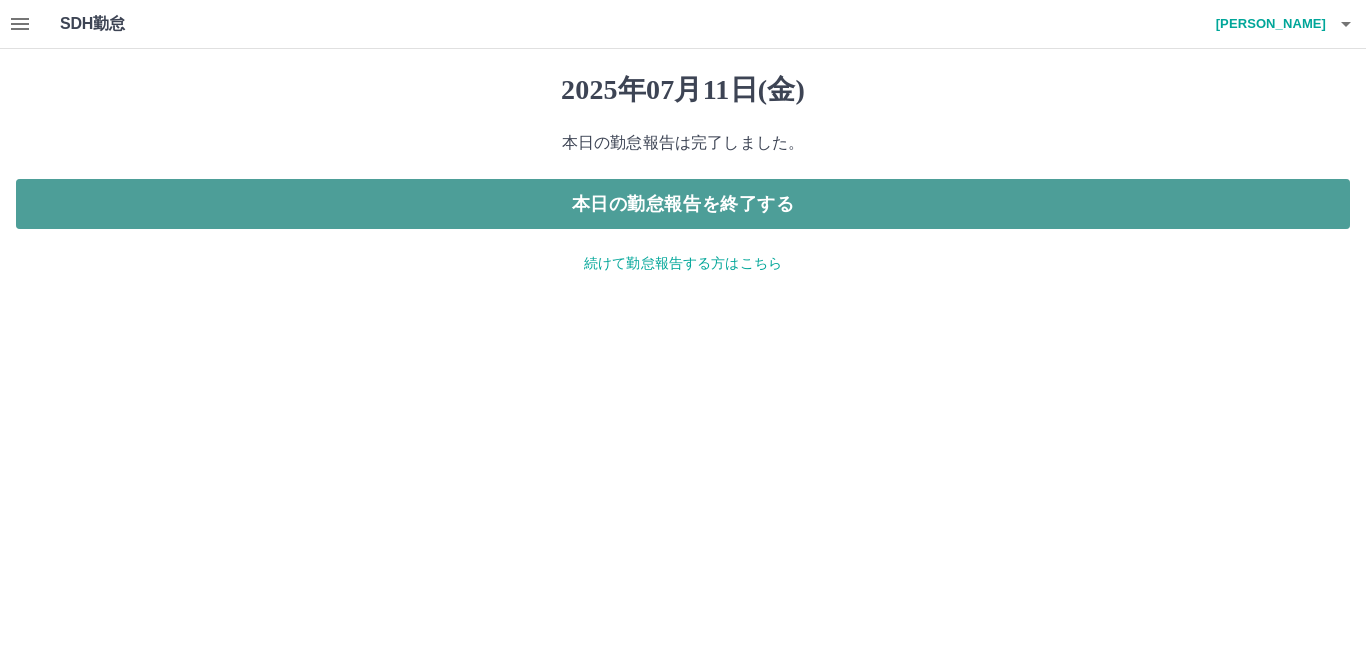click on "本日の勤怠報告を終了する" at bounding box center (683, 204) 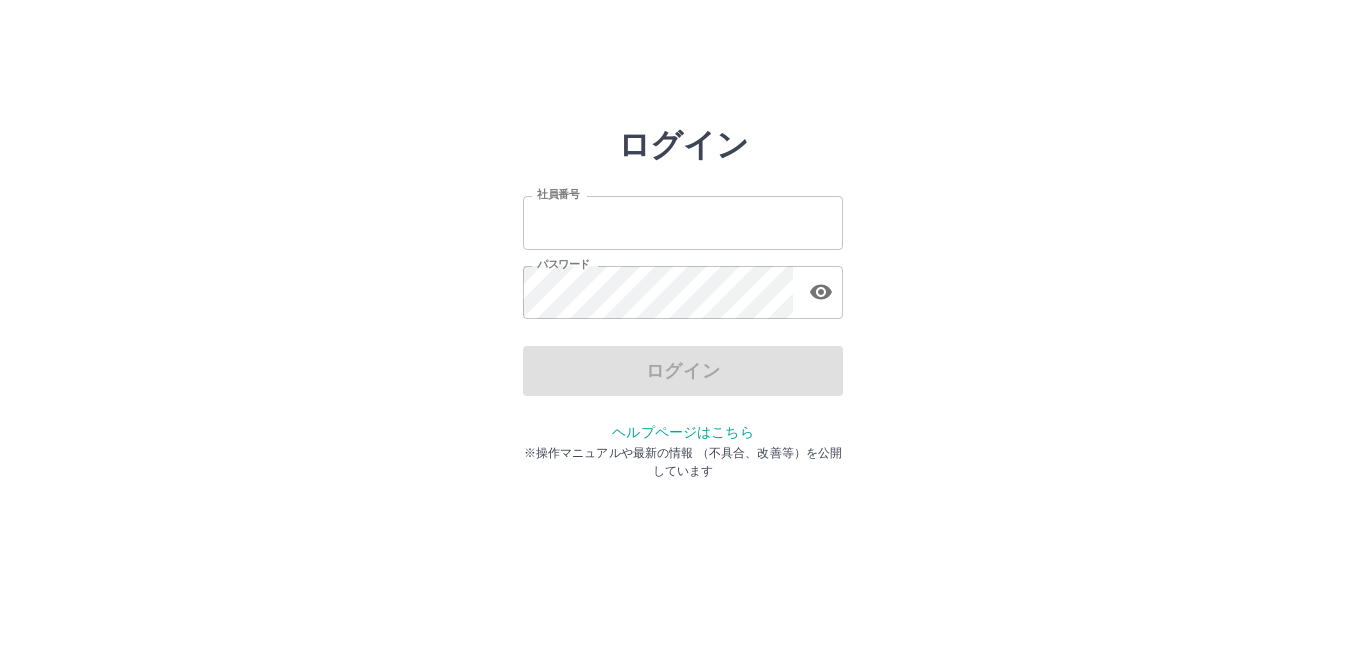scroll, scrollTop: 0, scrollLeft: 0, axis: both 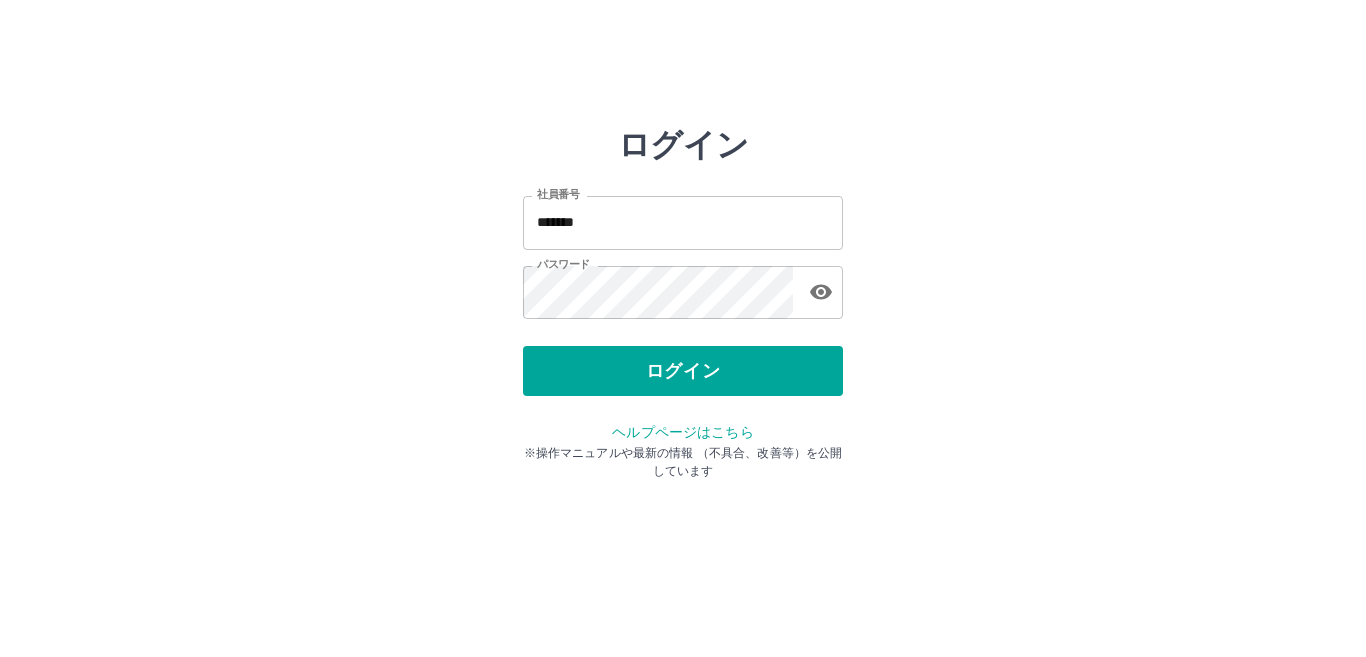 click on "ログイン" at bounding box center [683, 371] 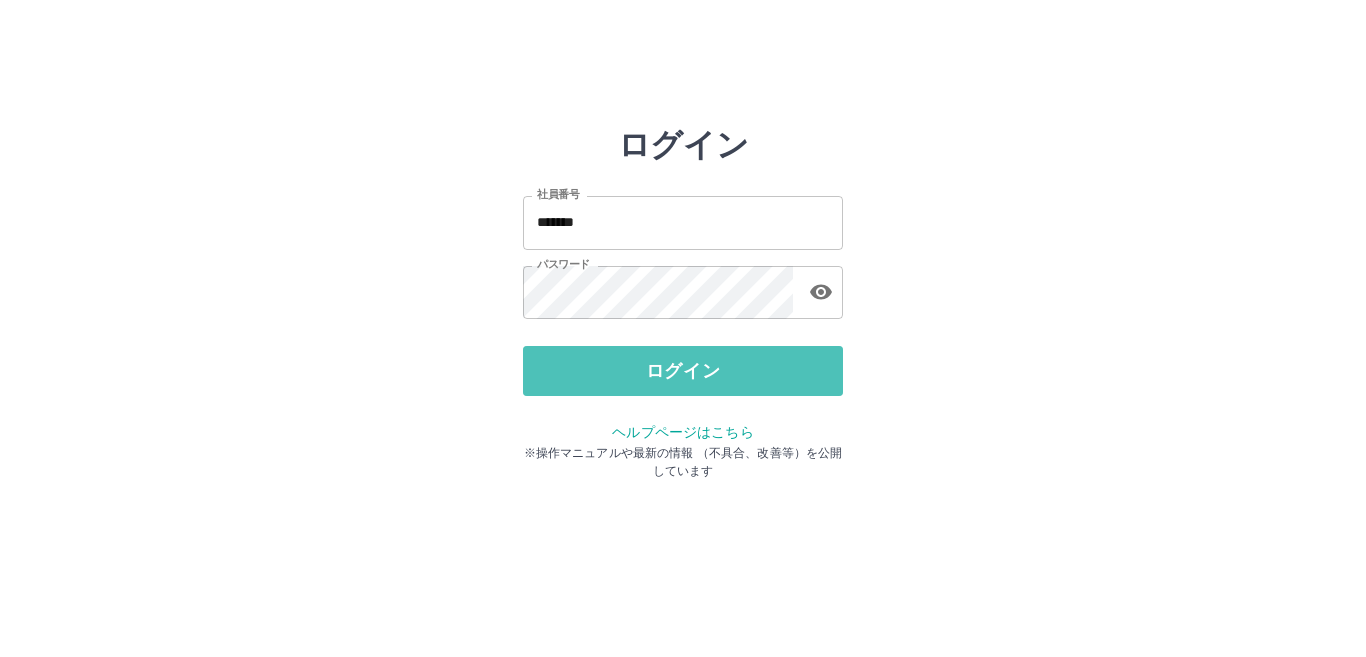 click on "ログイン" at bounding box center [683, 371] 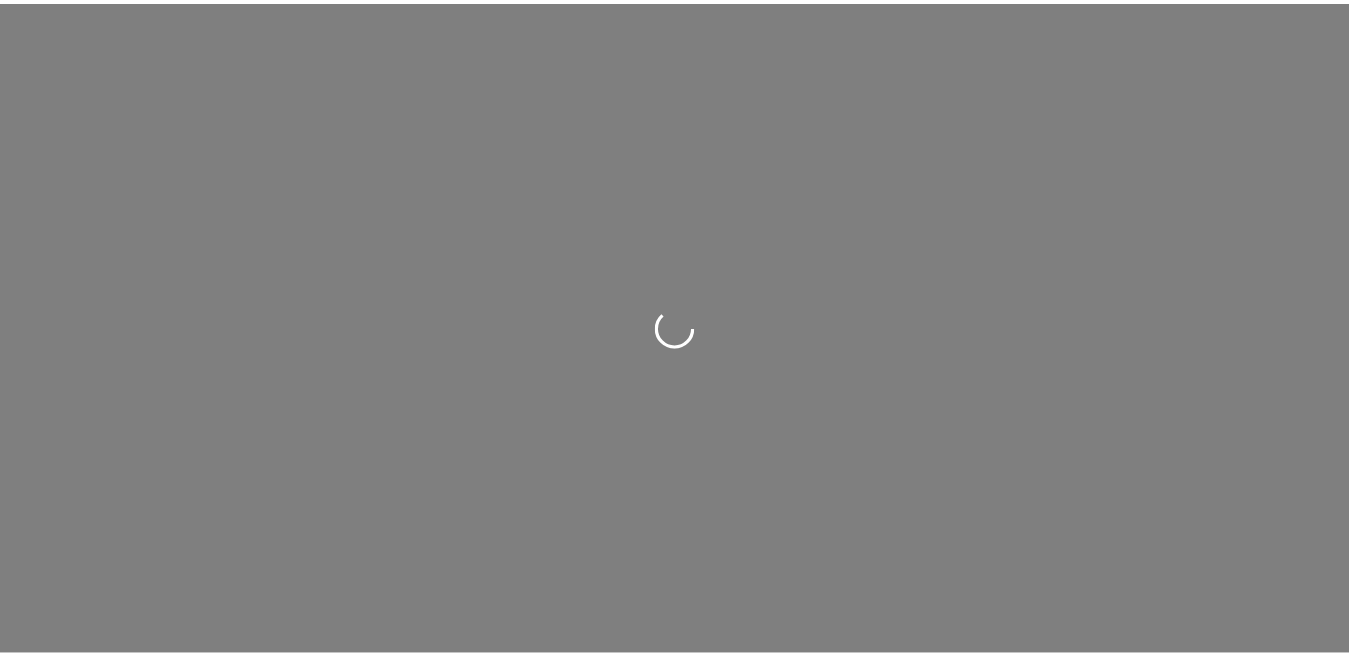 scroll, scrollTop: 0, scrollLeft: 0, axis: both 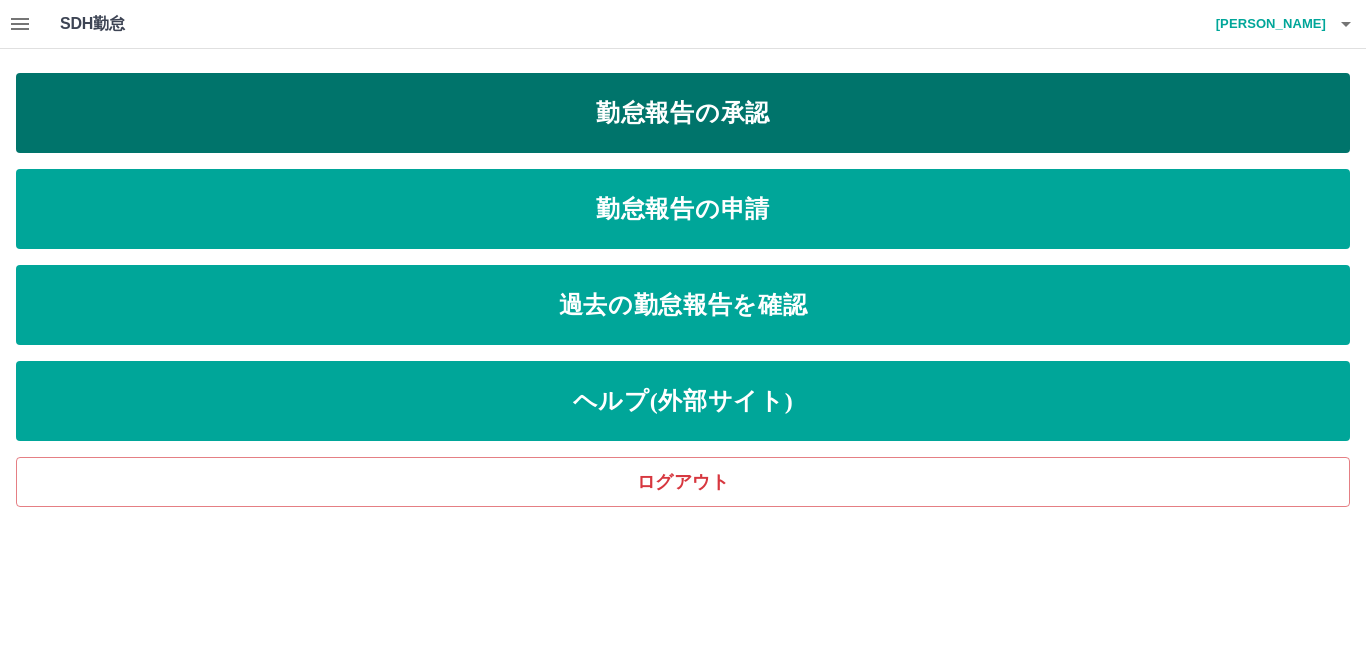 click on "勤怠報告の承認" at bounding box center (683, 113) 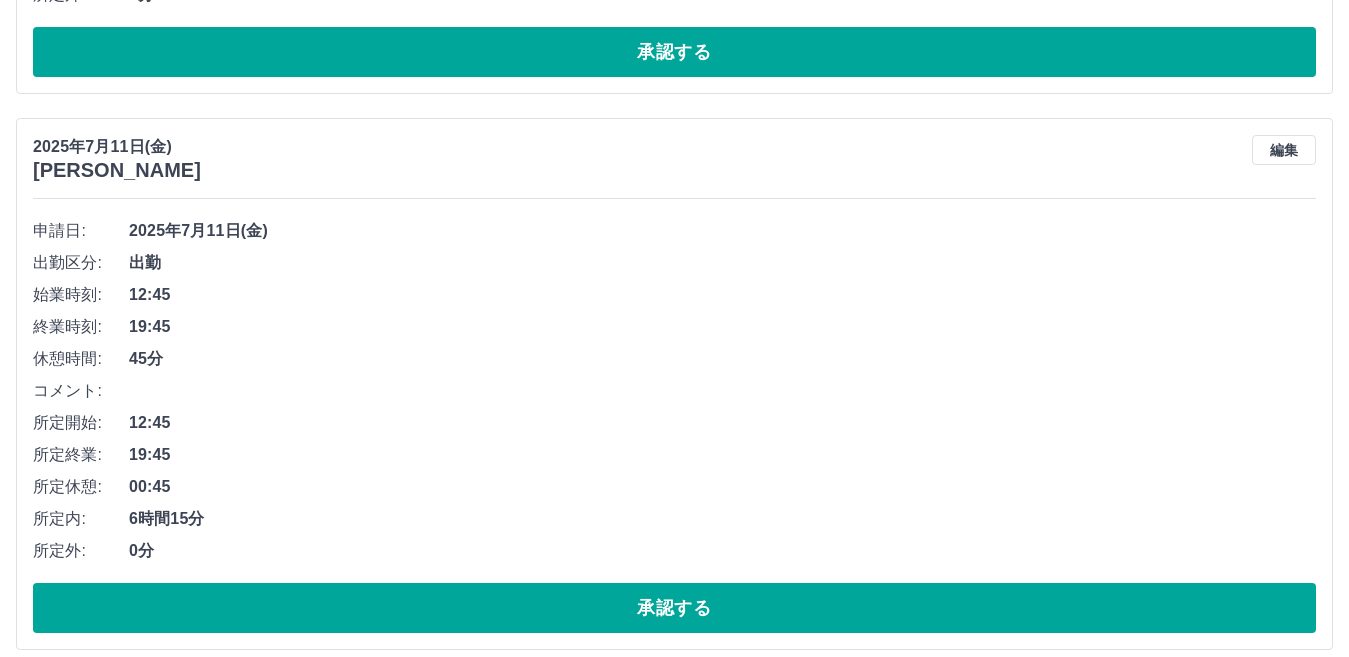 scroll, scrollTop: 2362, scrollLeft: 0, axis: vertical 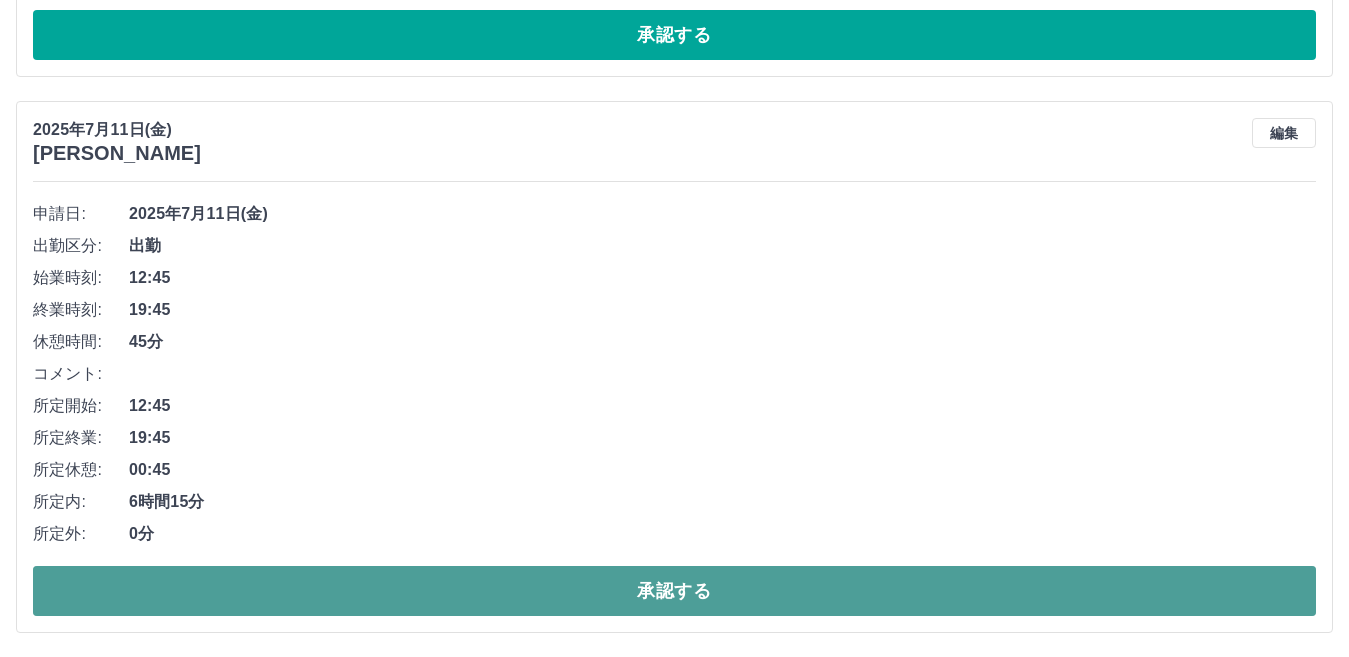 click on "承認する" at bounding box center (674, 591) 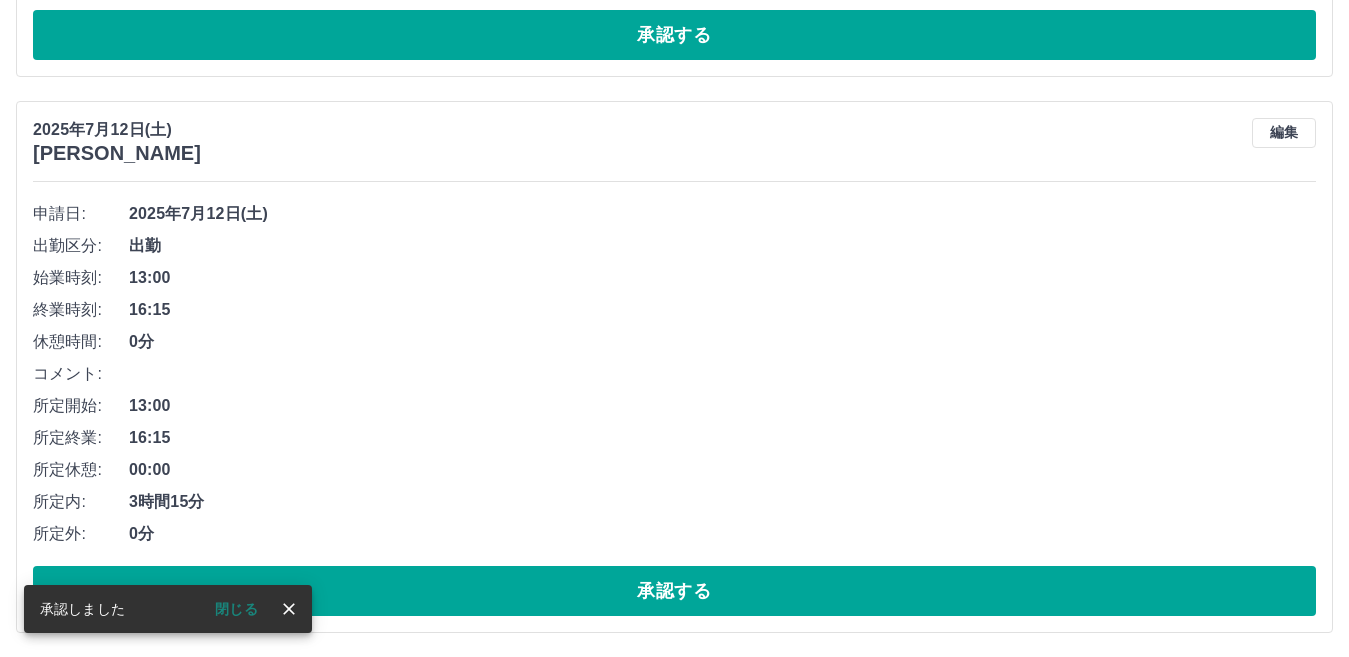 scroll, scrollTop: 1806, scrollLeft: 0, axis: vertical 